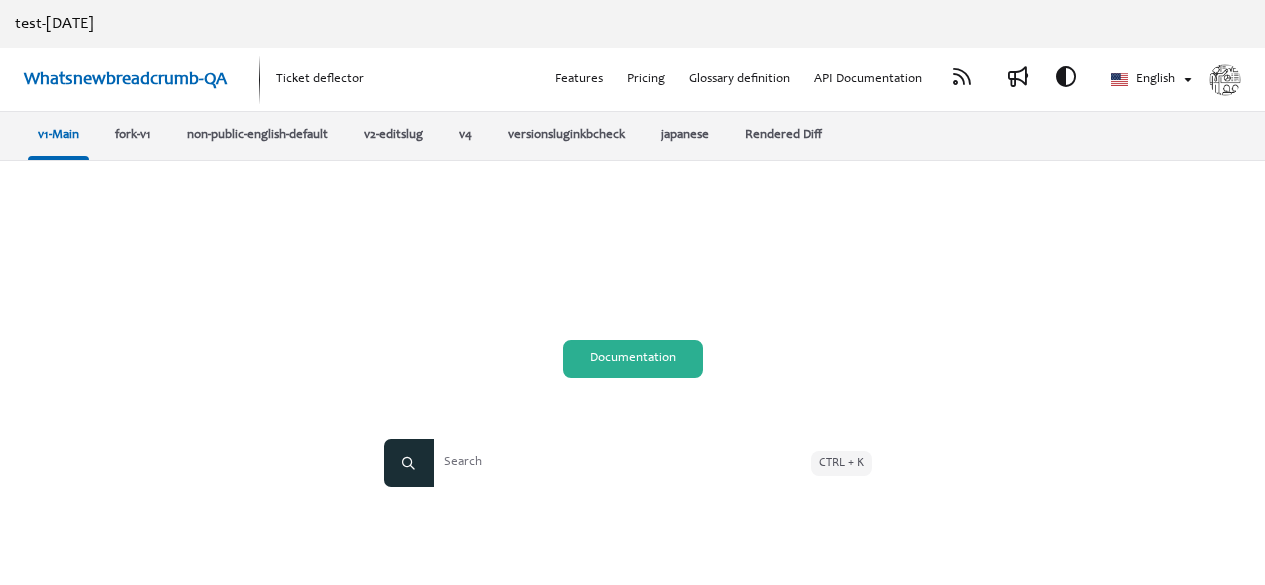 scroll, scrollTop: 0, scrollLeft: 0, axis: both 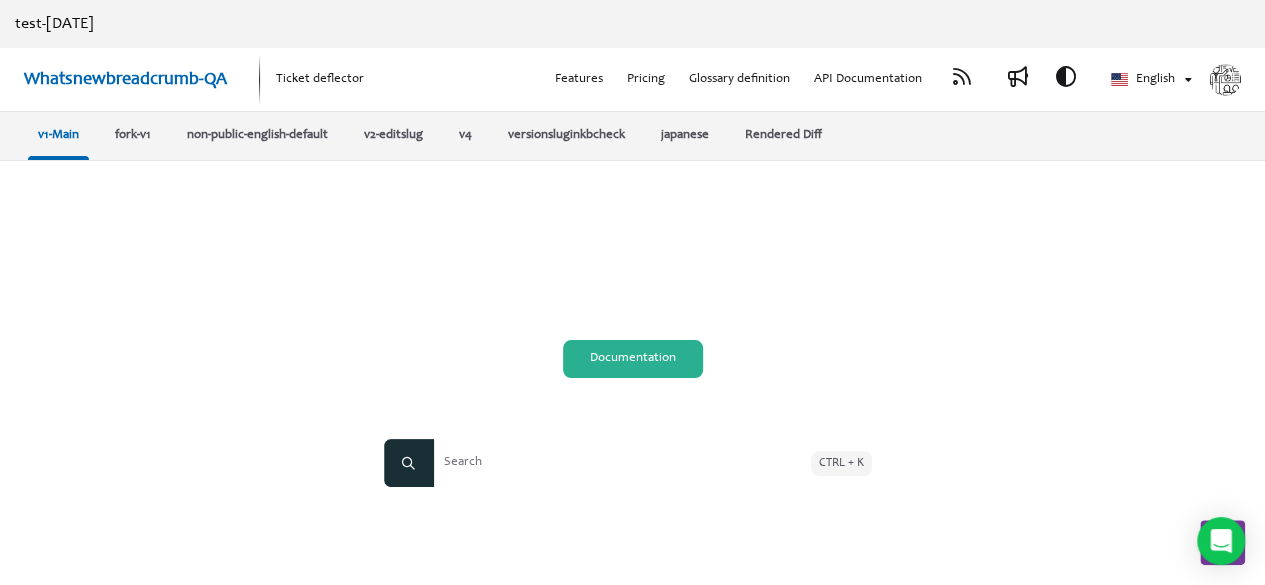 click on "Documentation" 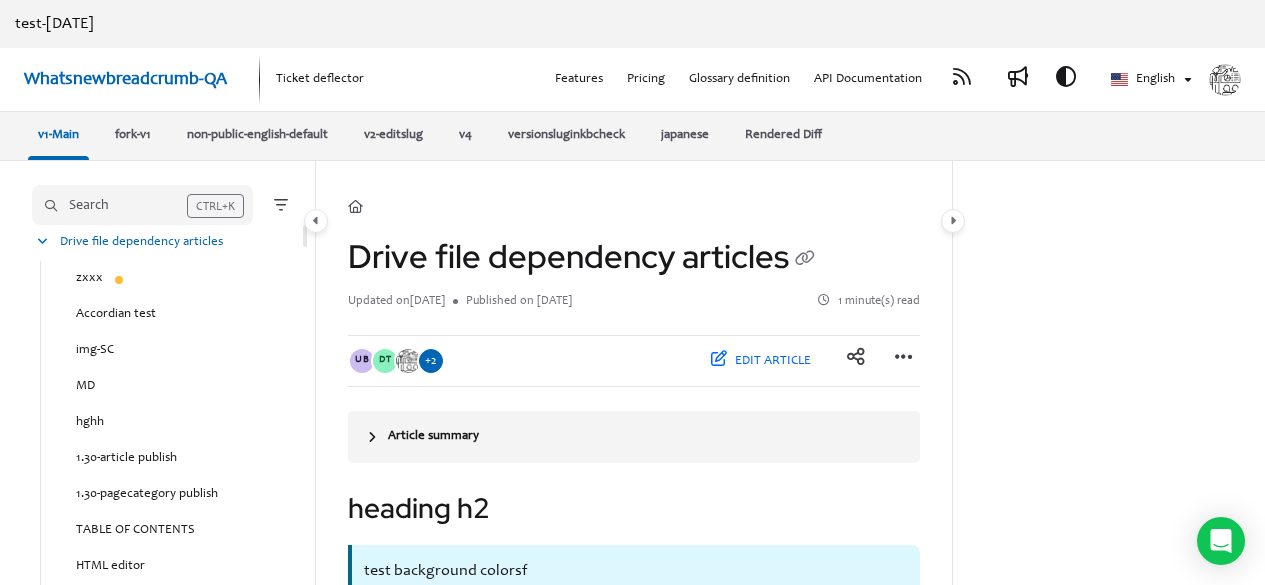 scroll, scrollTop: 0, scrollLeft: 0, axis: both 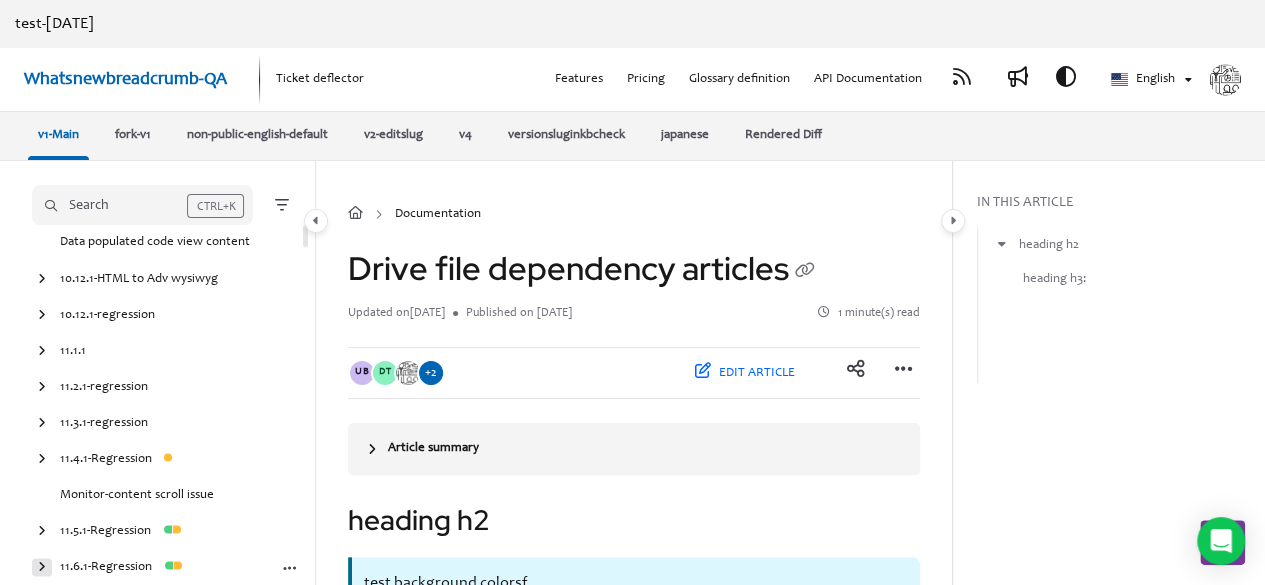 click at bounding box center [42, 567] 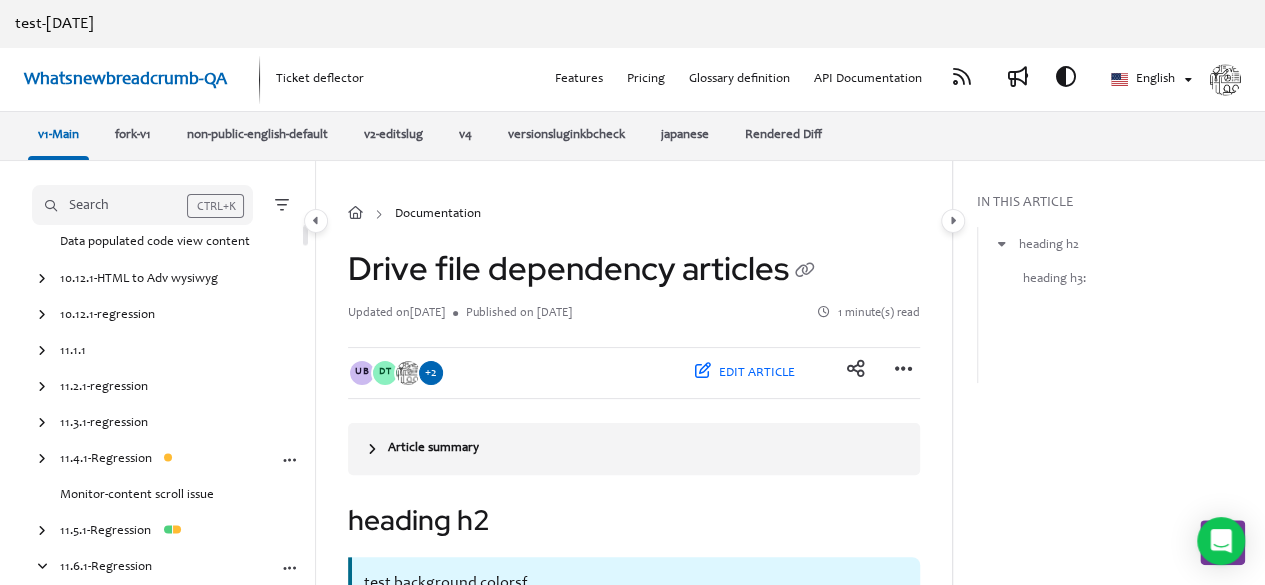 scroll, scrollTop: 5885, scrollLeft: 0, axis: vertical 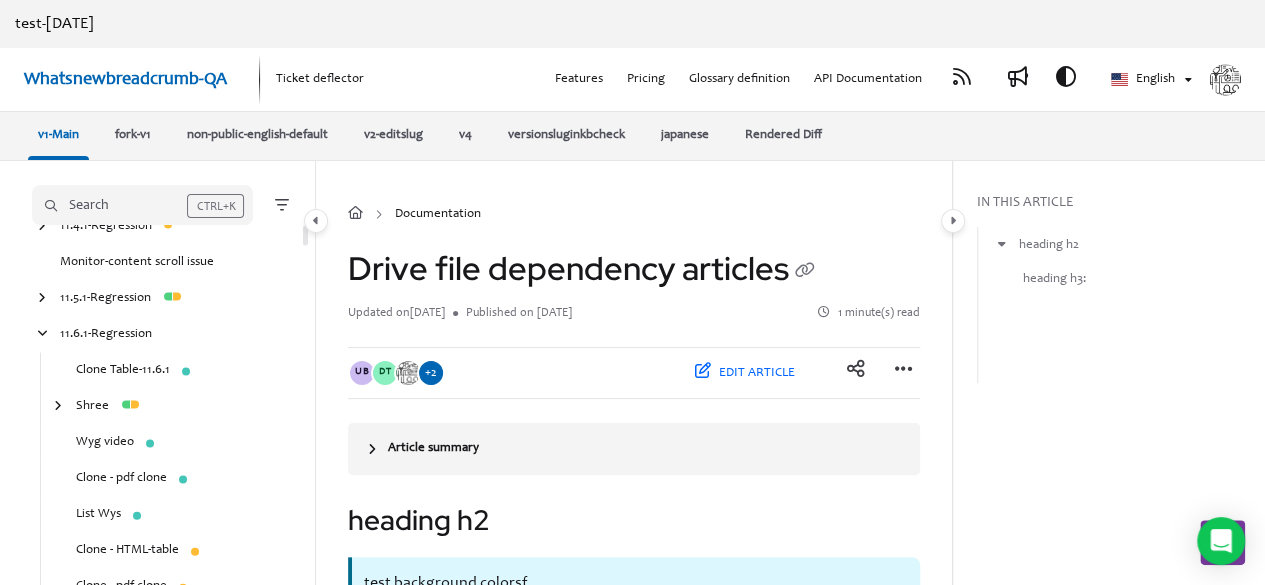 click on "Clone Table-11.6.1" at bounding box center (123, 370) 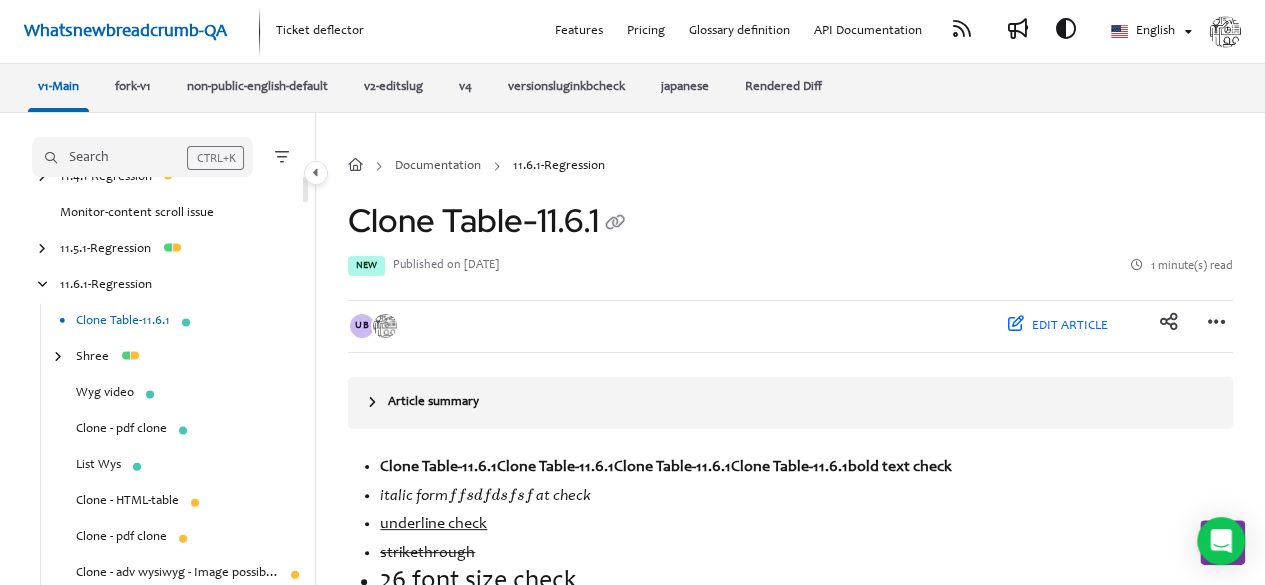scroll, scrollTop: 5928, scrollLeft: 0, axis: vertical 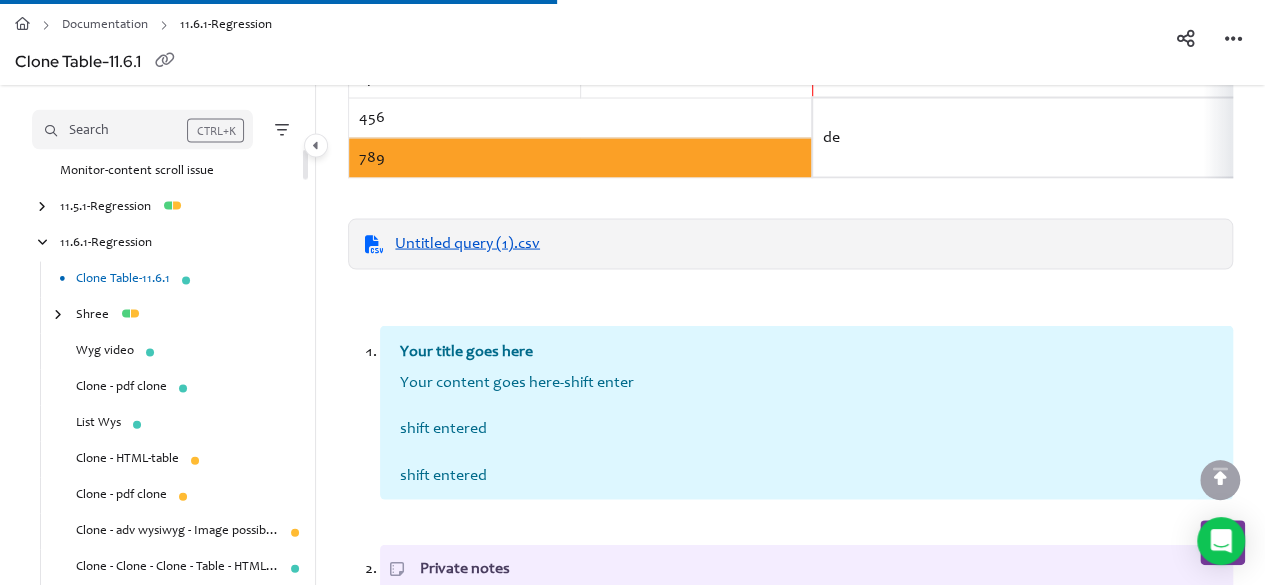 click on "Untitled query (1).csv" at bounding box center (467, 243) 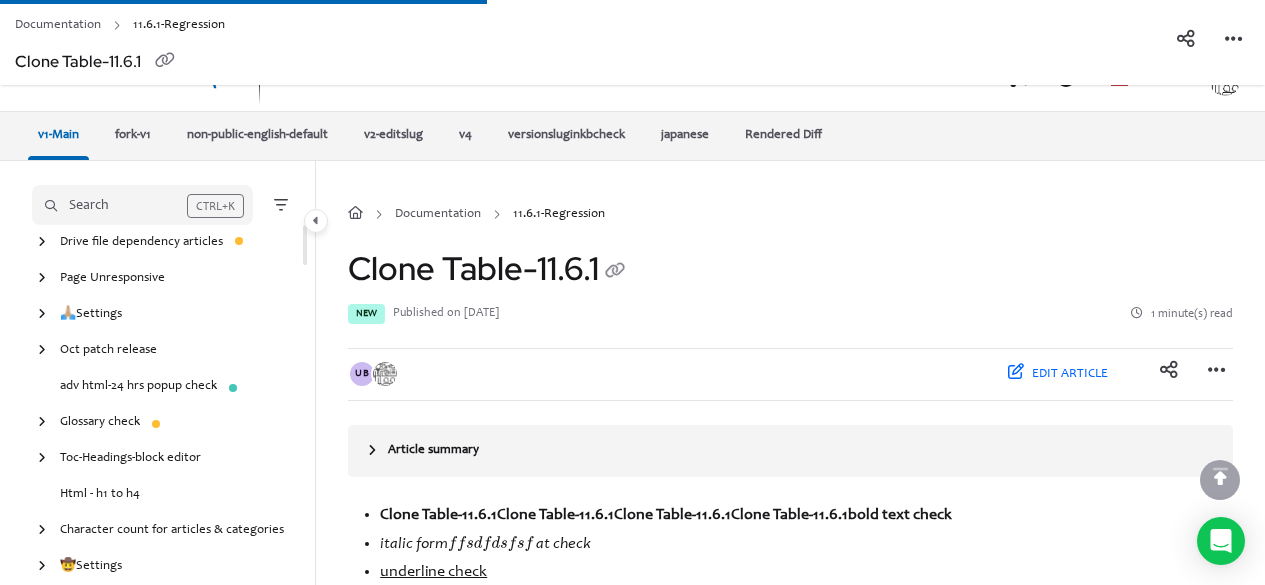 scroll, scrollTop: 2100, scrollLeft: 0, axis: vertical 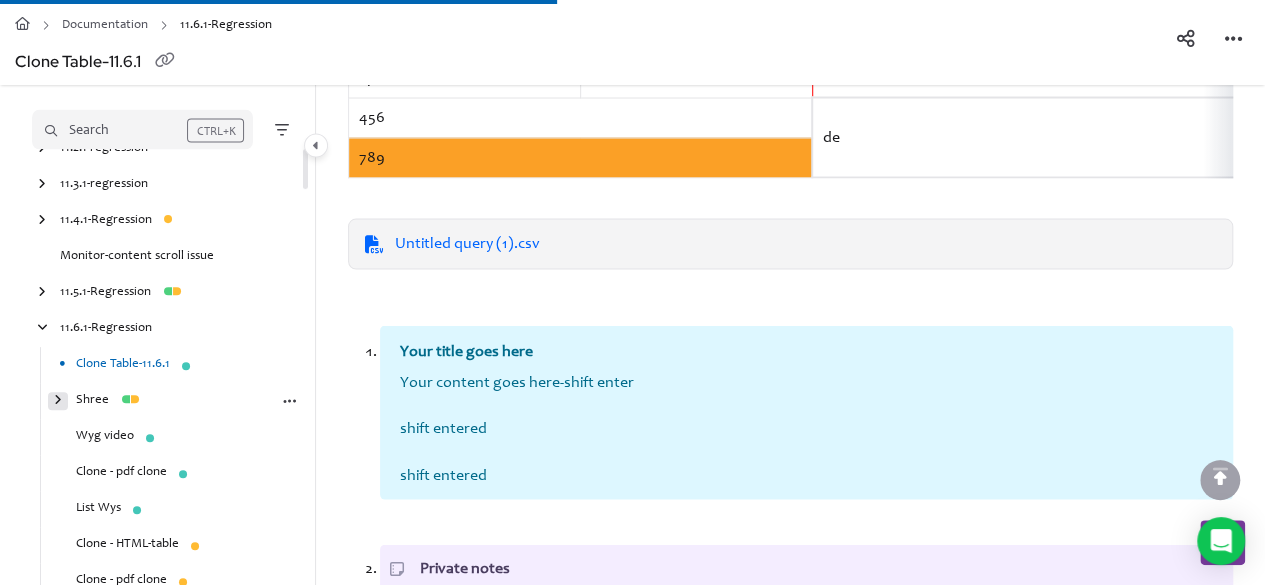 click at bounding box center [58, 401] 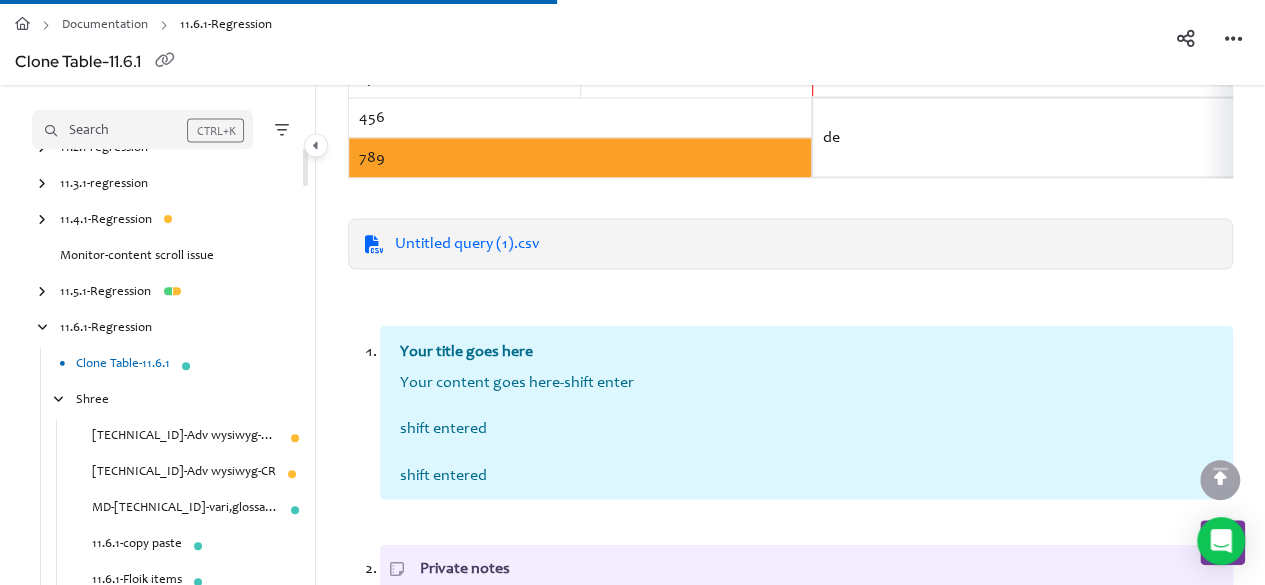 click on "[TECHNICAL_ID]-Adv wysiwyg-Snippets, Variable, glossary" at bounding box center [185, 437] 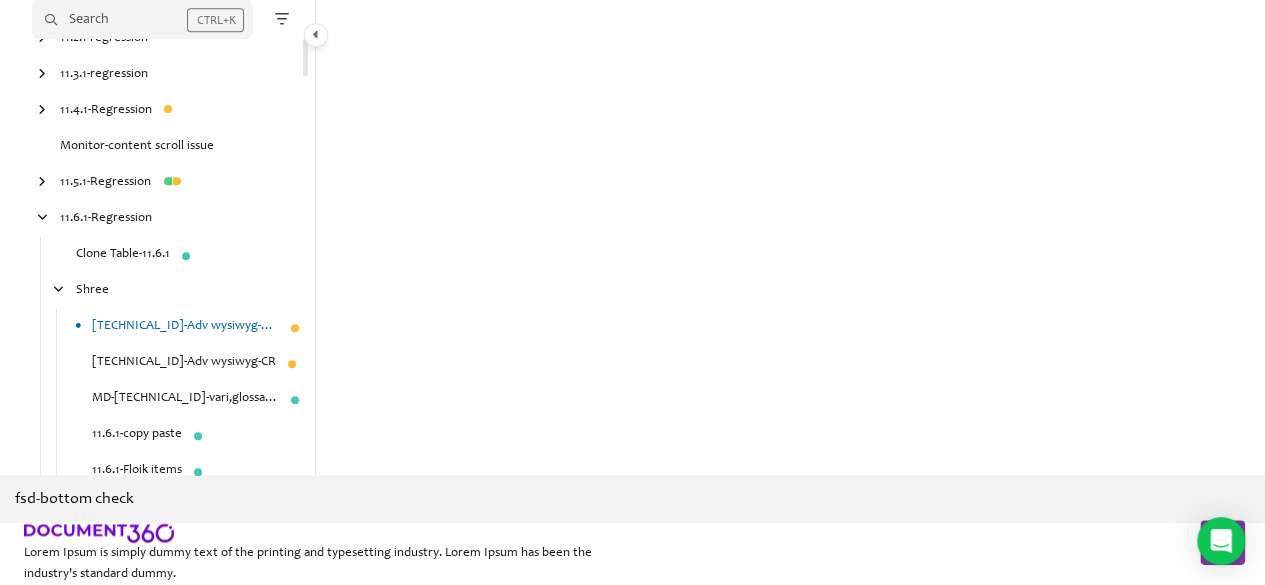 scroll, scrollTop: 0, scrollLeft: 0, axis: both 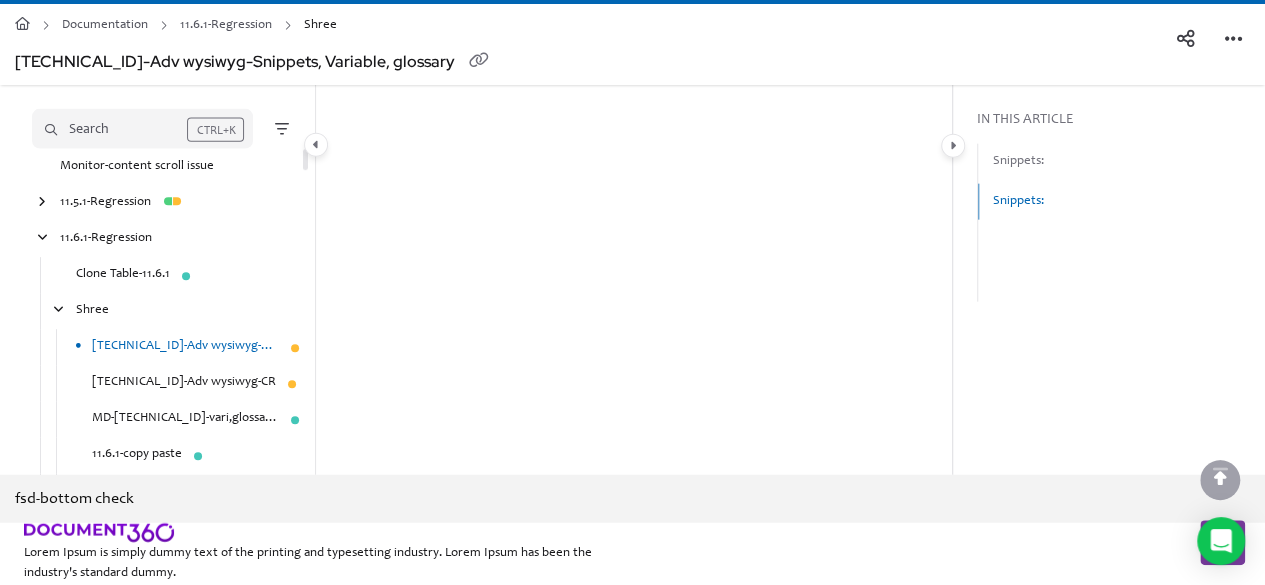 click on "11.6.1.1-Adv wysiwyg-CR" at bounding box center (184, 383) 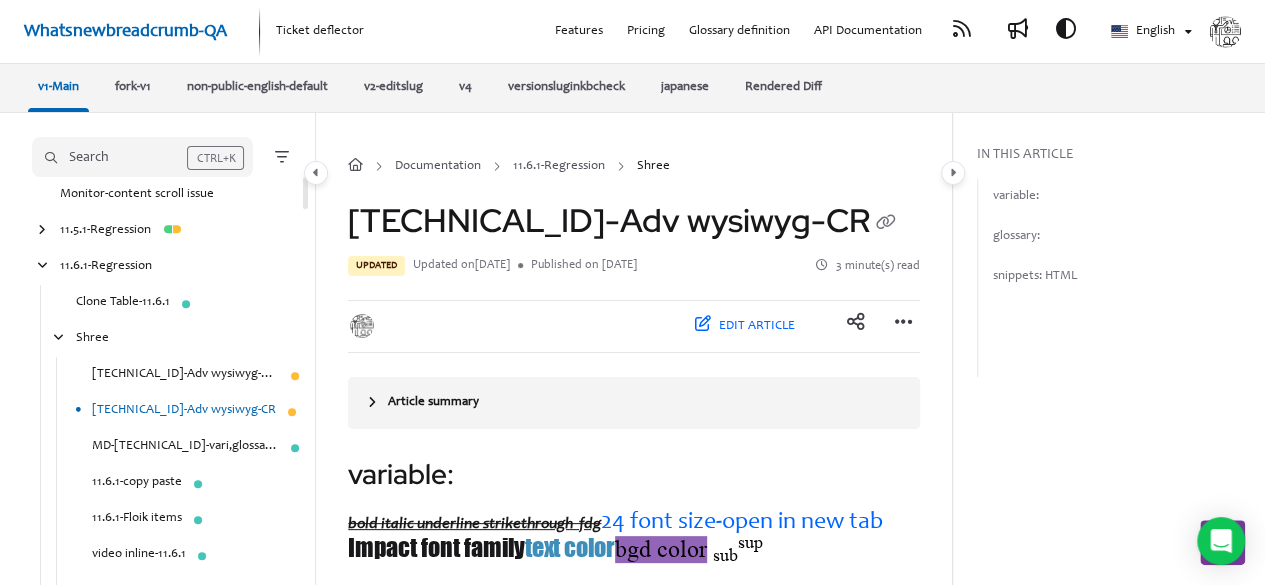 scroll, scrollTop: 4320, scrollLeft: 0, axis: vertical 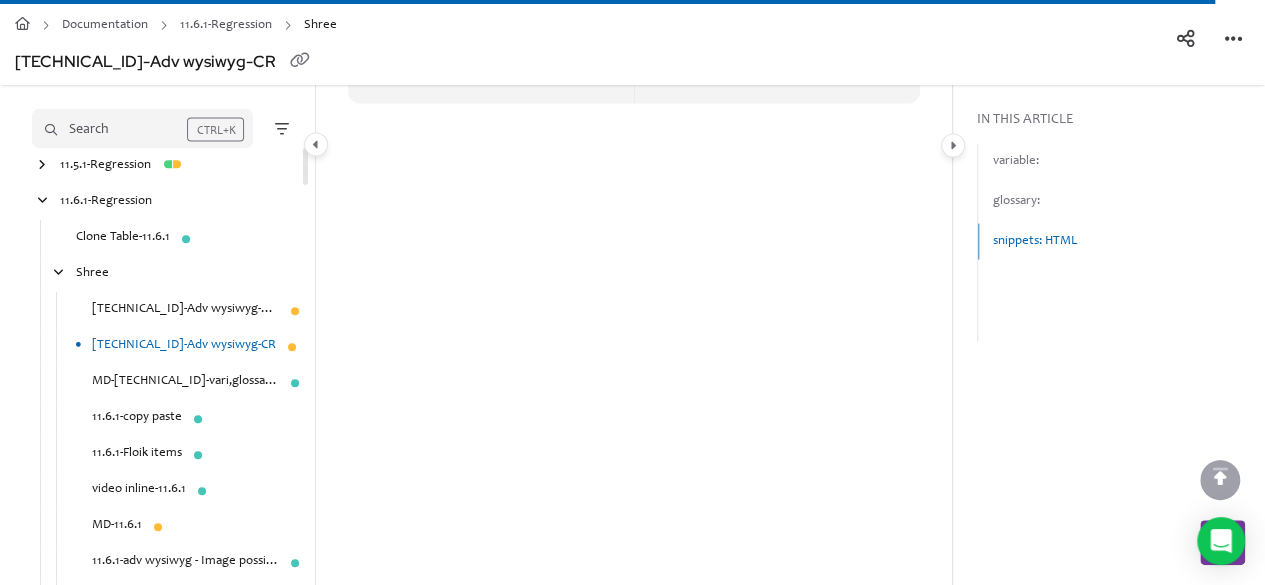 click on "11.6.1-copy paste" at bounding box center [137, 419] 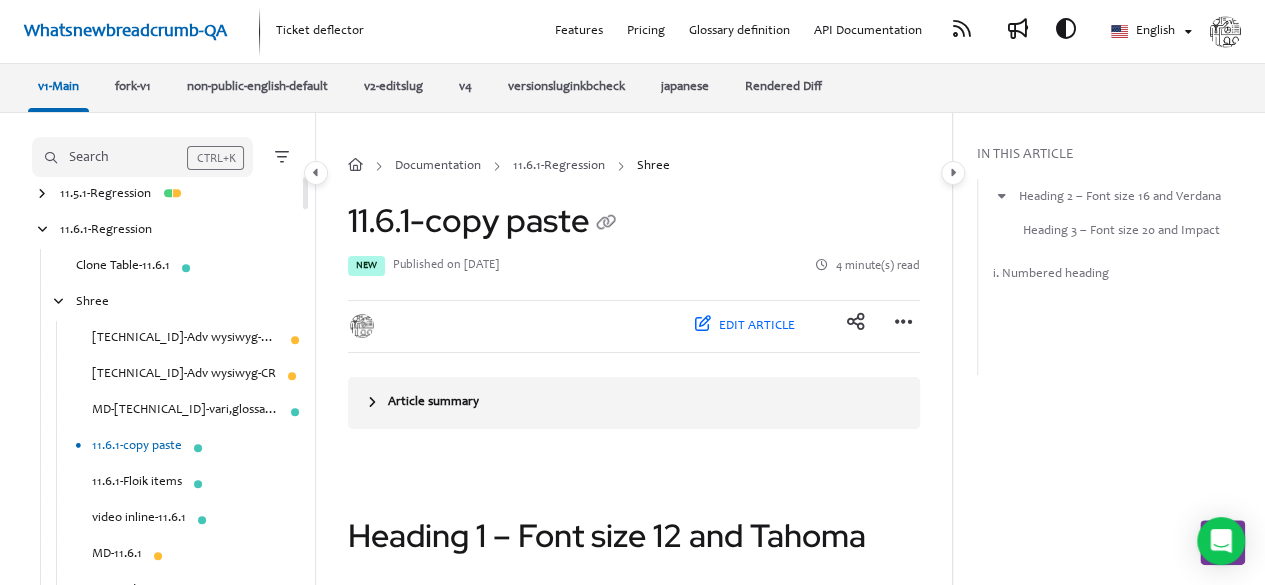scroll, scrollTop: 4392, scrollLeft: 0, axis: vertical 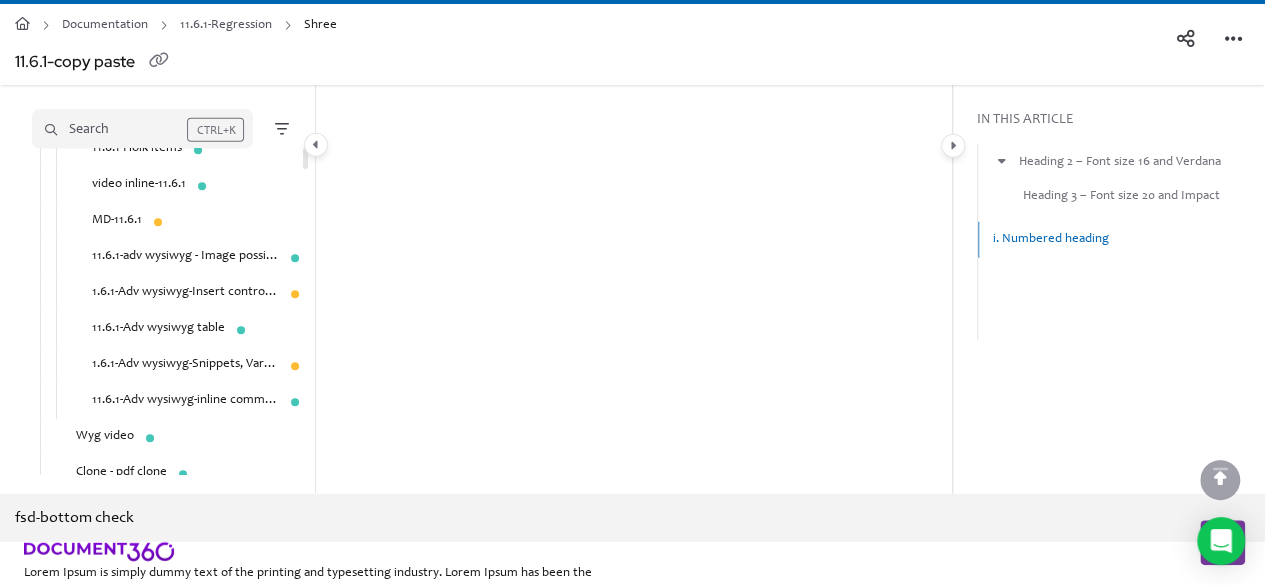 click on "11.6.1-adv wysiwyg - Image possible cases-HTML" at bounding box center (185, 258) 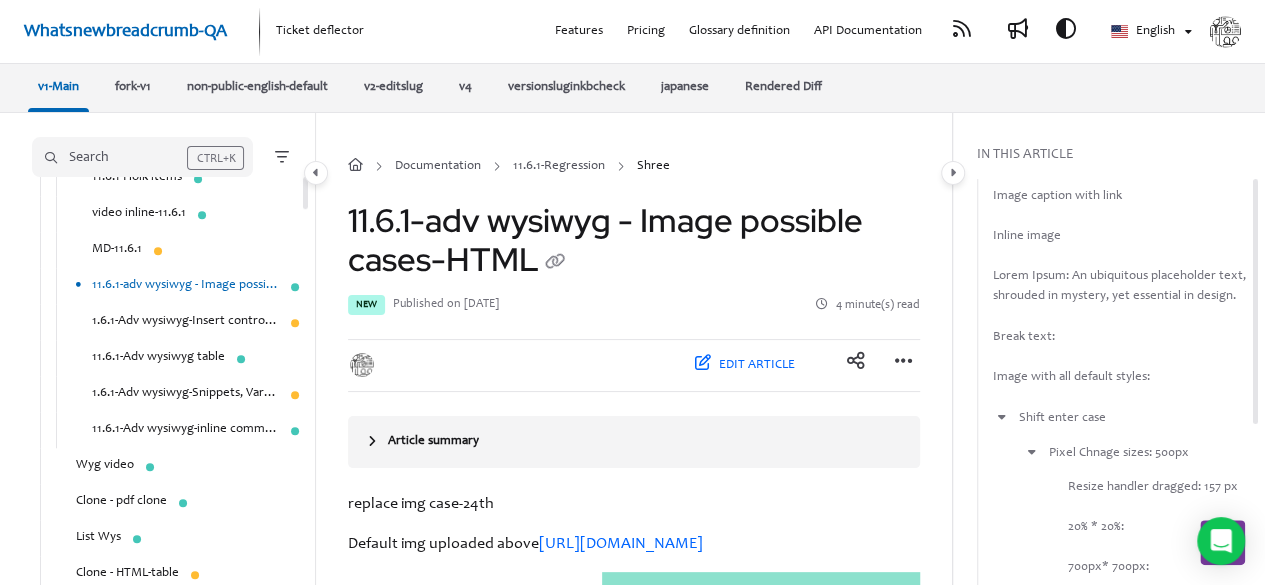 scroll, scrollTop: 4536, scrollLeft: 0, axis: vertical 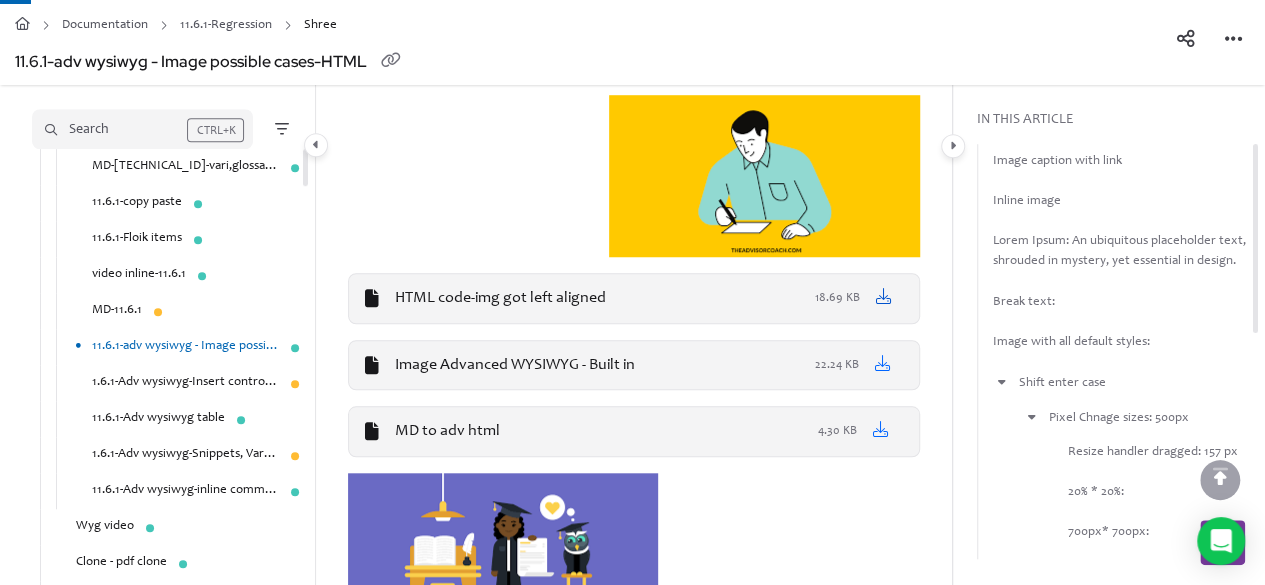 click at bounding box center [883, 296] 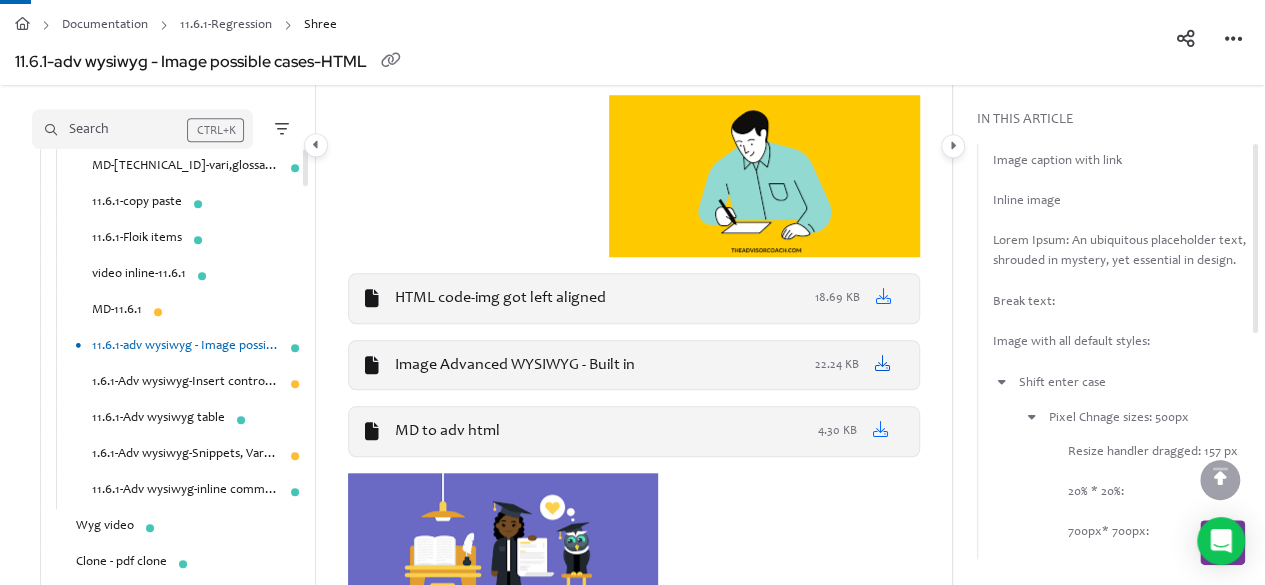 click at bounding box center [883, 363] 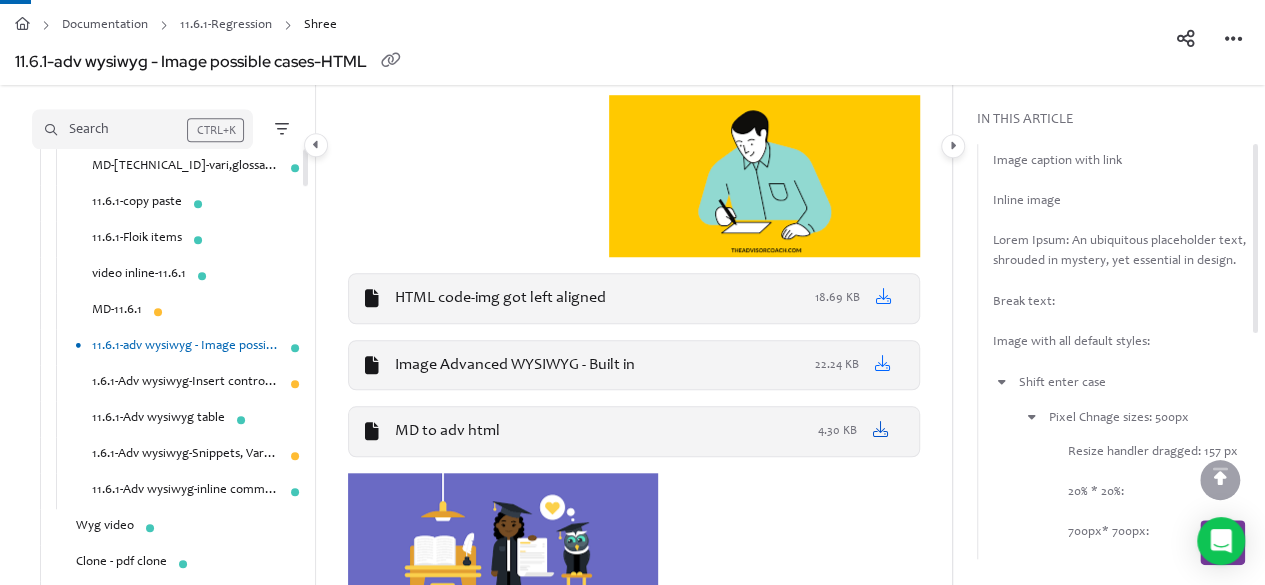 click at bounding box center [880, 429] 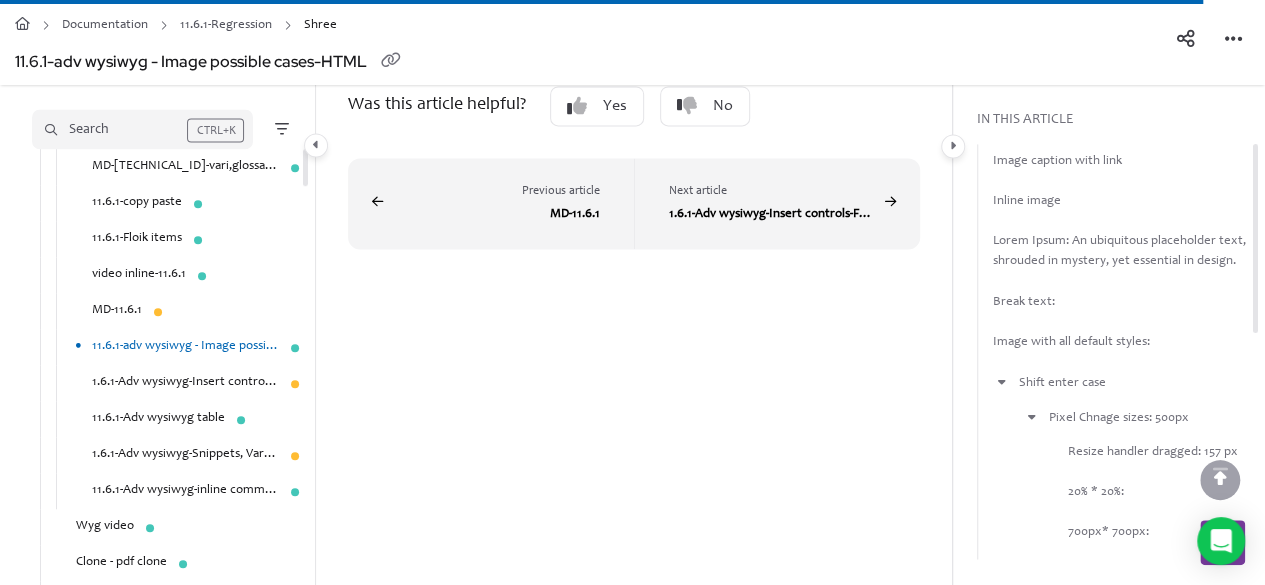 scroll, scrollTop: 27066, scrollLeft: 0, axis: vertical 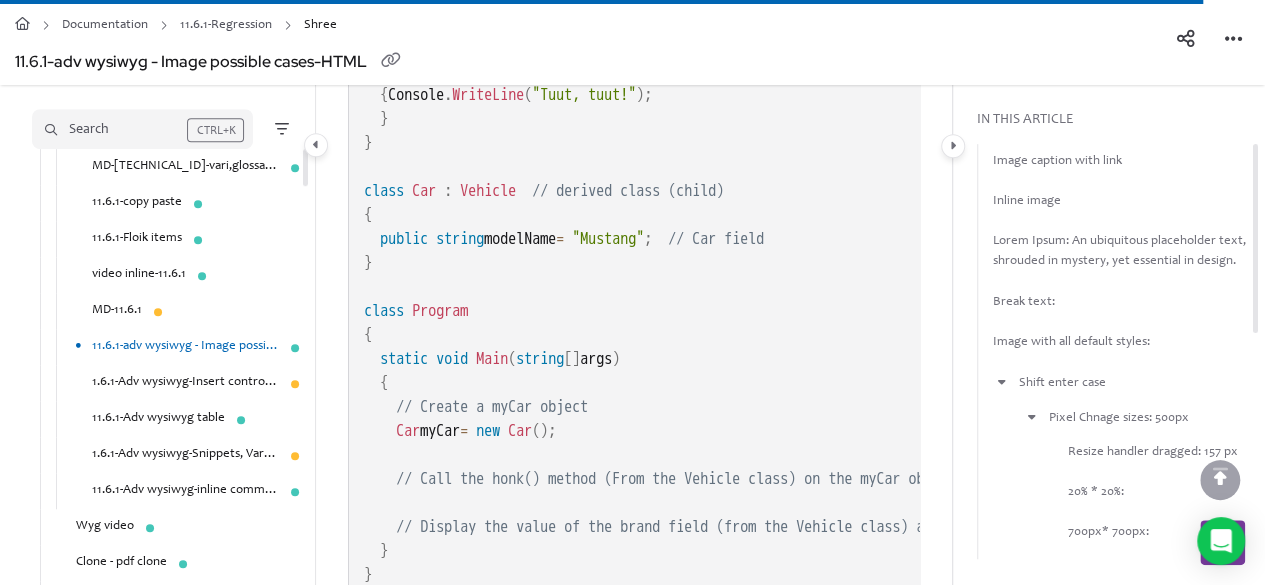 click on "1.6.1-Adv wysiwyg-Insert controls-FAQ, PDF, movable block, private notes1.6.1-Adv wysiwyg-Insert controls-FAQ, PDF, movable block, private notes1.6.1-" at bounding box center (185, 383) 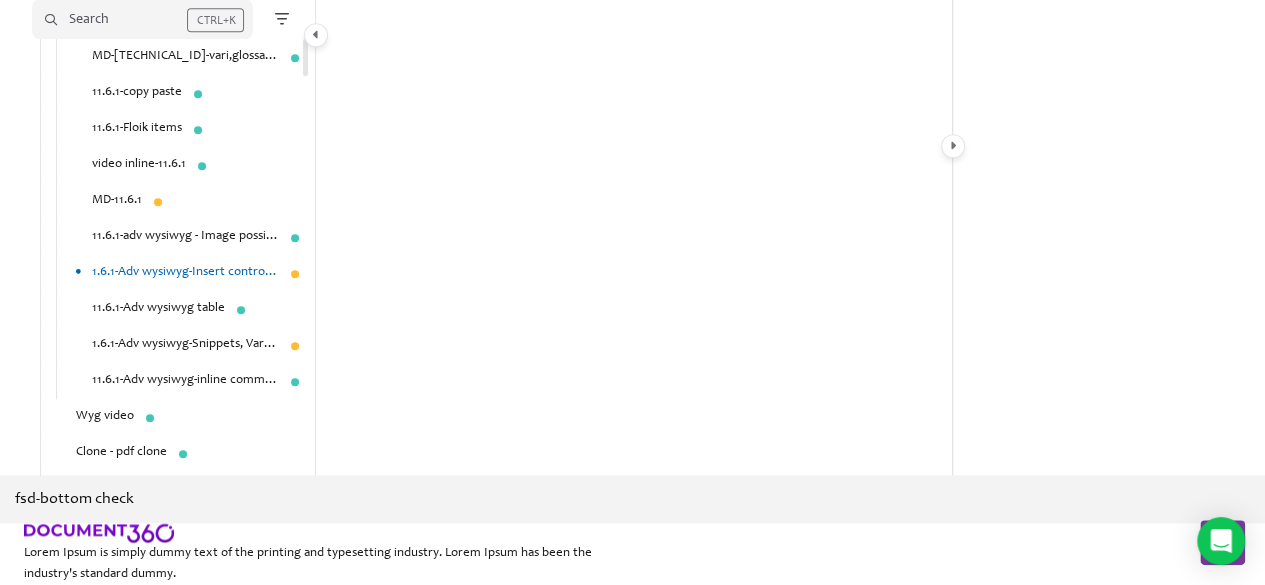 scroll, scrollTop: 0, scrollLeft: 0, axis: both 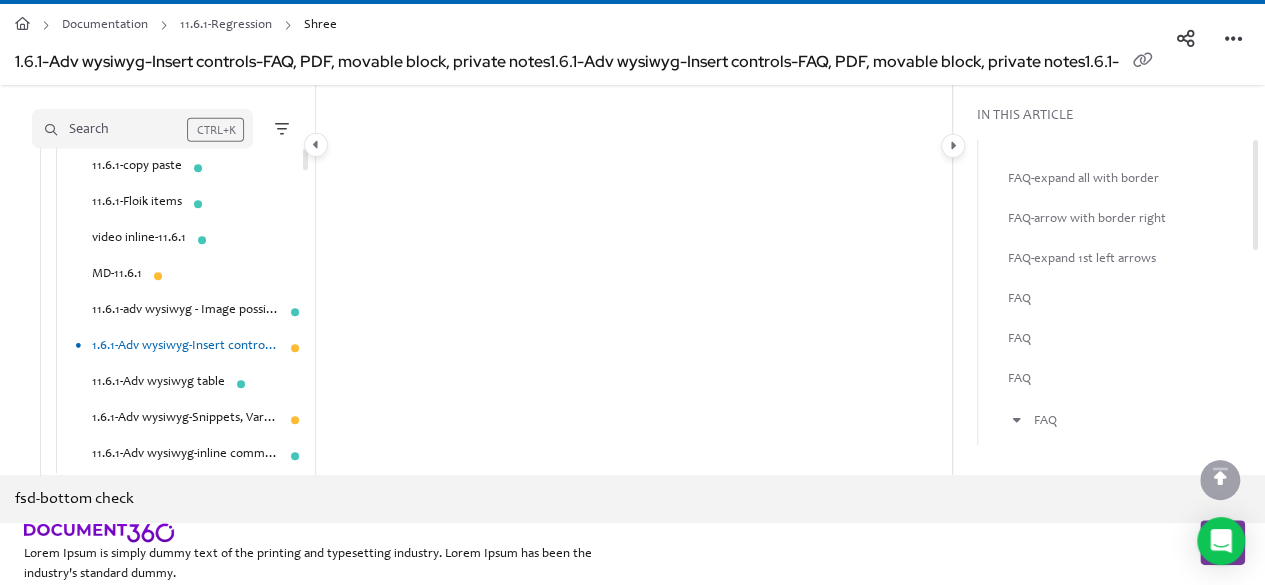 click on "11.6.1-Adv wysiwyg table" at bounding box center (158, 383) 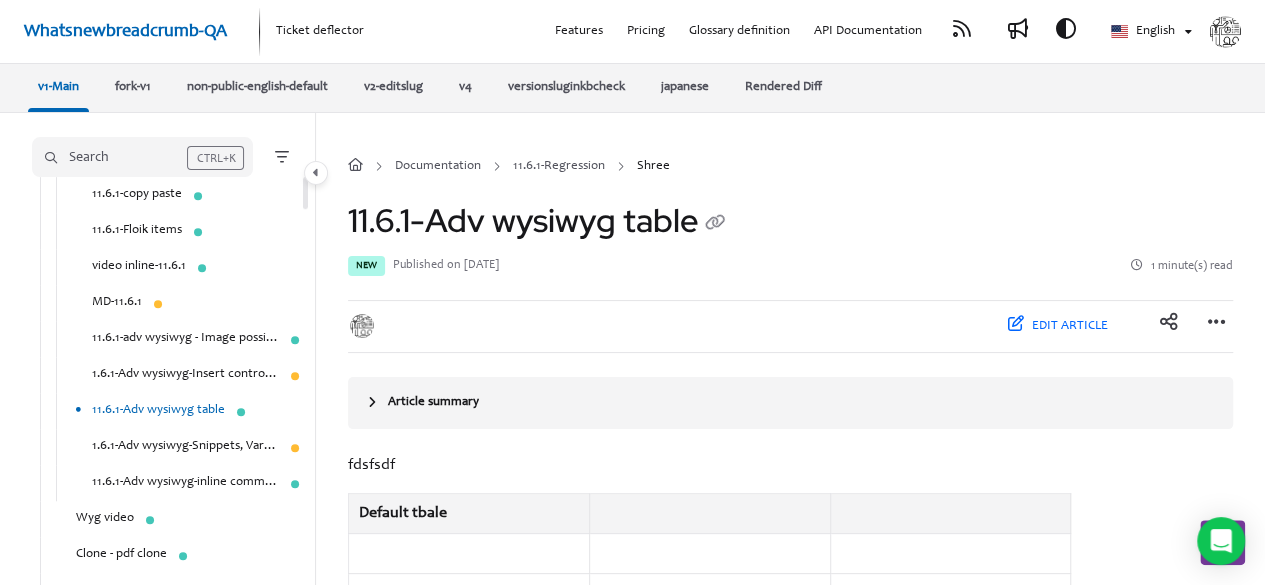 scroll, scrollTop: 4608, scrollLeft: 0, axis: vertical 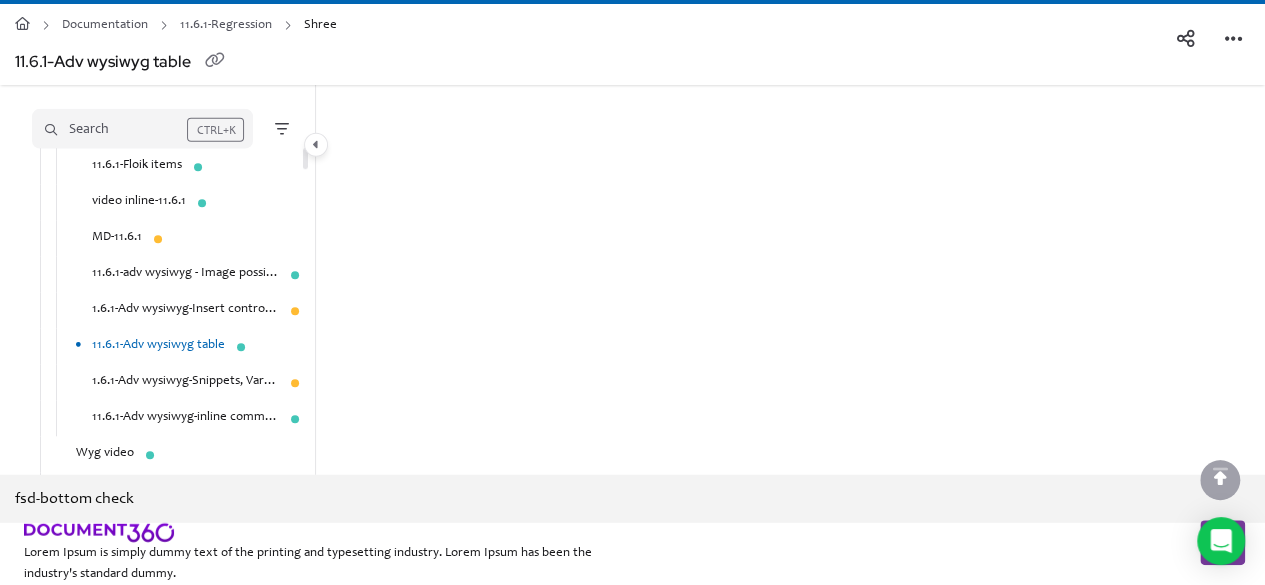 click on "1.6.1-Adv wysiwyg-Snippets, Variable, glossary" at bounding box center [185, 383] 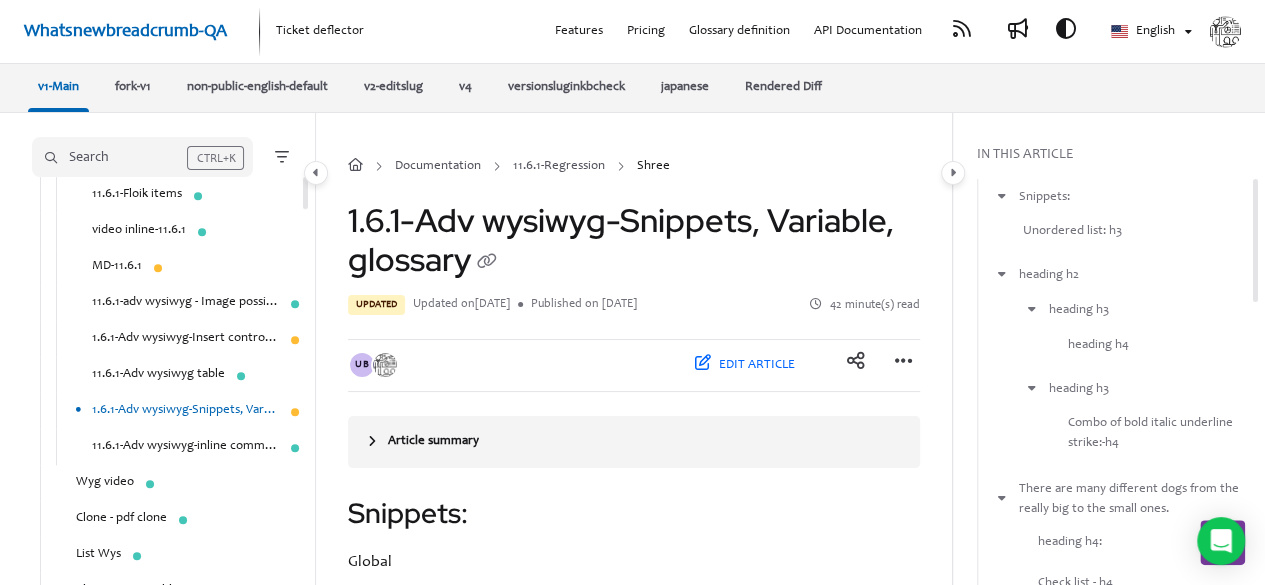 scroll, scrollTop: 4644, scrollLeft: 0, axis: vertical 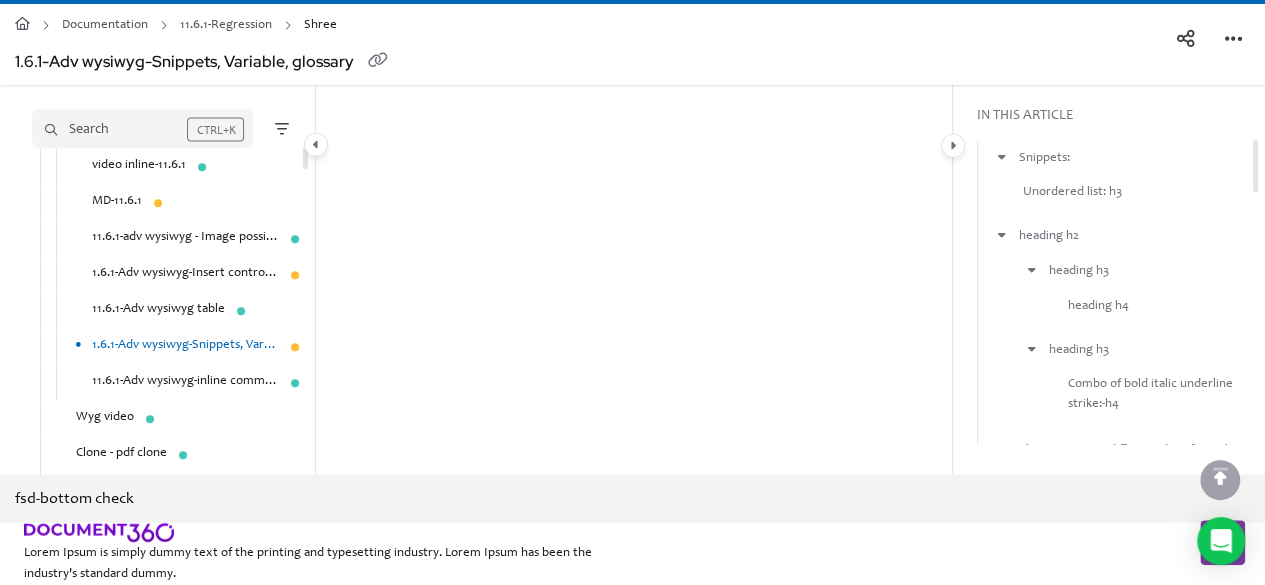 click on "11.6.1-Adv wysiwyg-inline comments, format options" at bounding box center (185, 383) 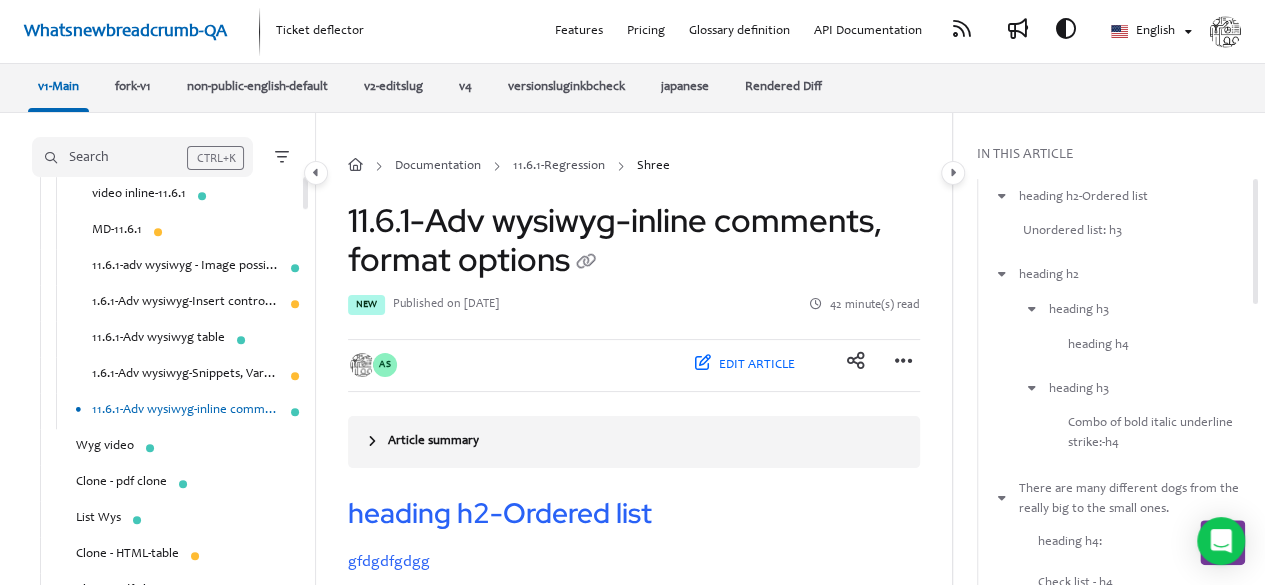 scroll, scrollTop: 4680, scrollLeft: 0, axis: vertical 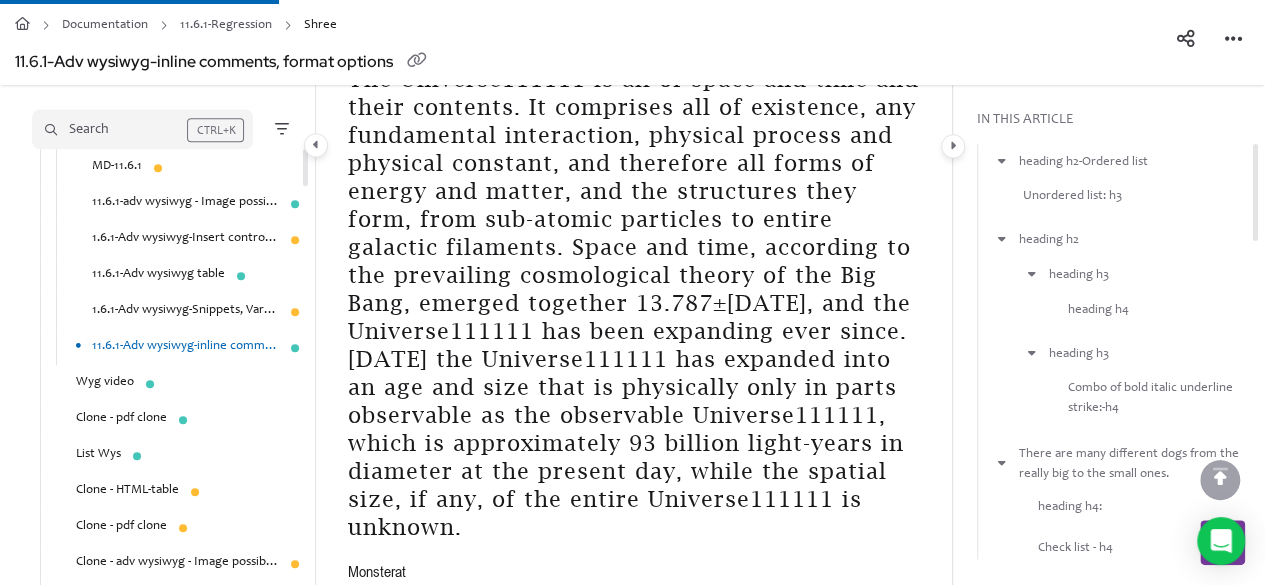 click on "Clone - pdf clone" at bounding box center (121, 419) 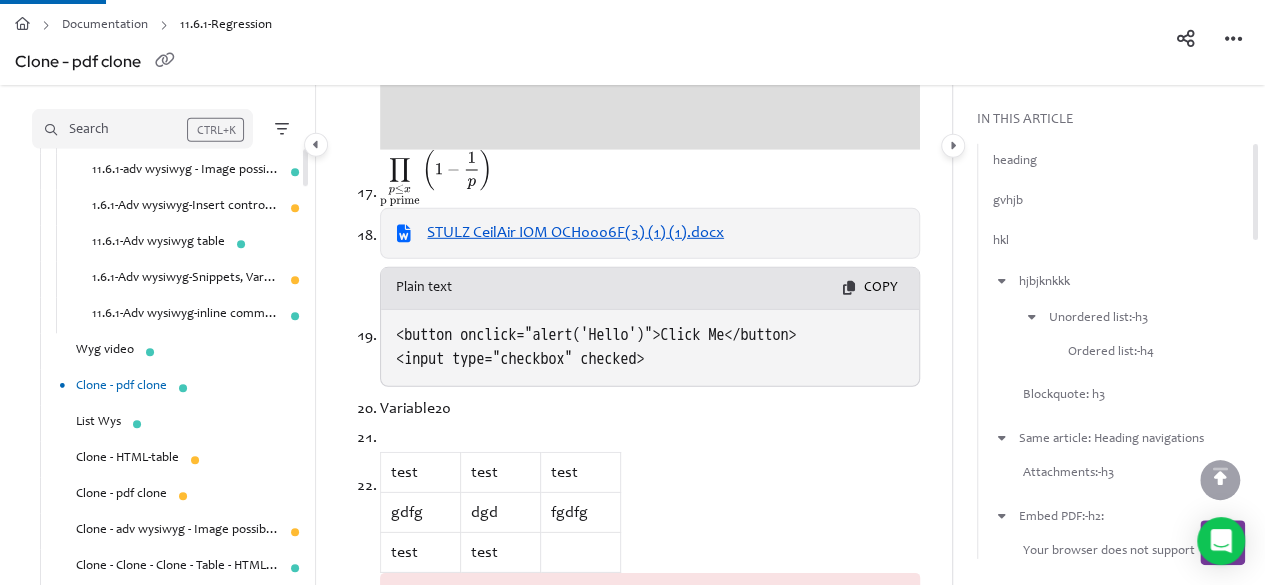 click on "STULZ CeilAir IOM OCH0006F(3) (1) (1).docx" at bounding box center (575, 233) 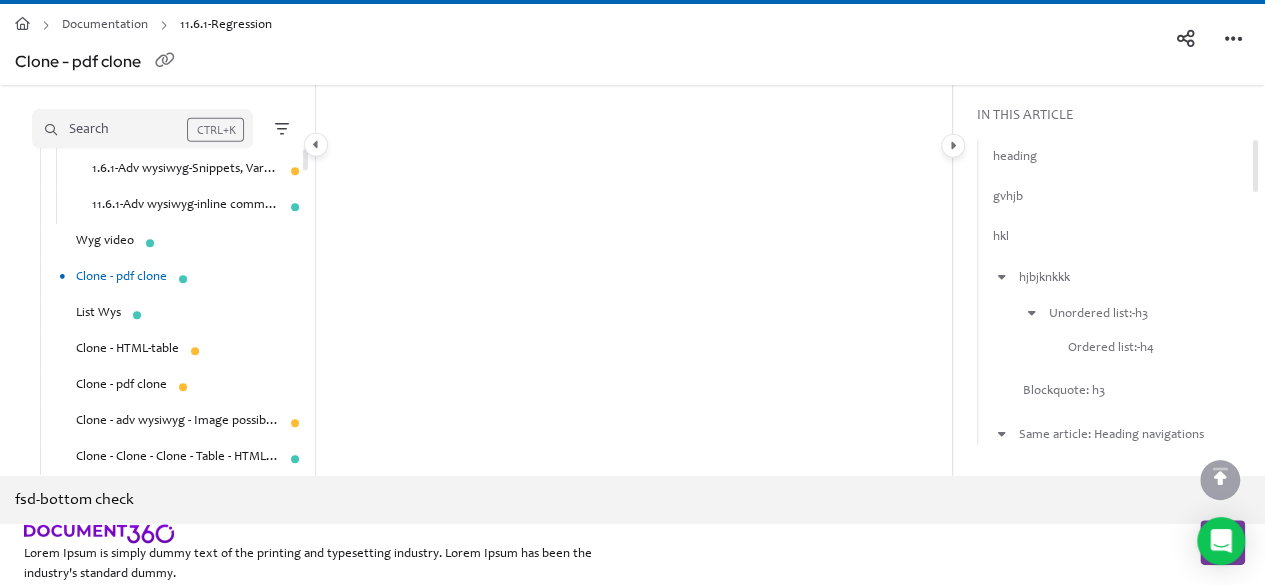 click on "Clone - adv wysiwyg - Image possible cases-HTML" at bounding box center [177, 422] 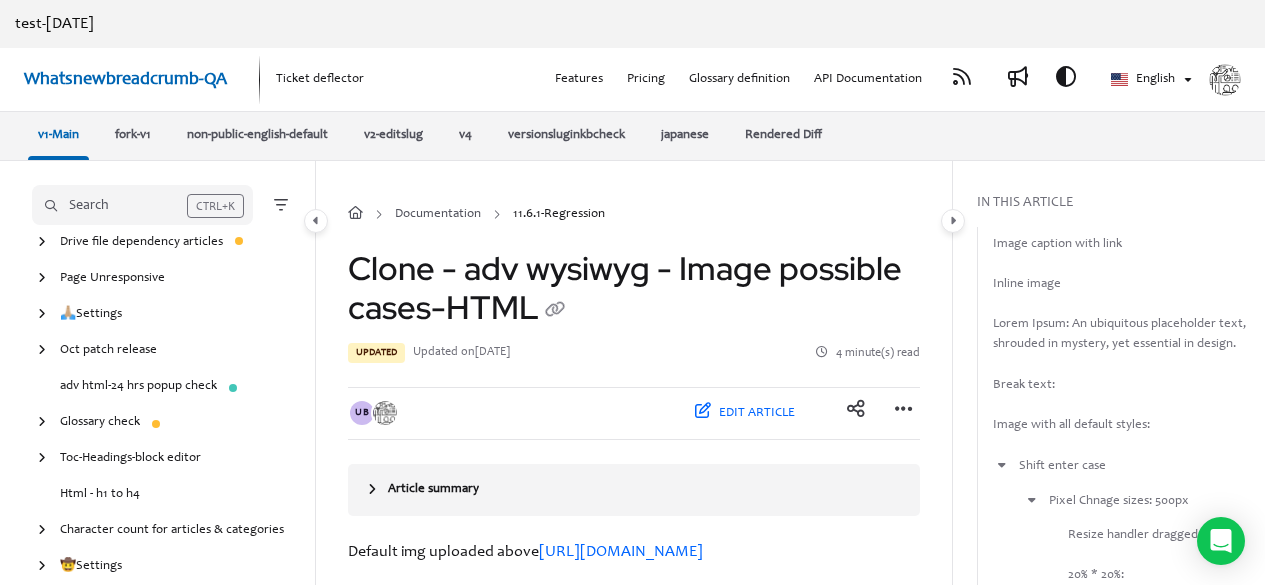 scroll, scrollTop: 24733, scrollLeft: 0, axis: vertical 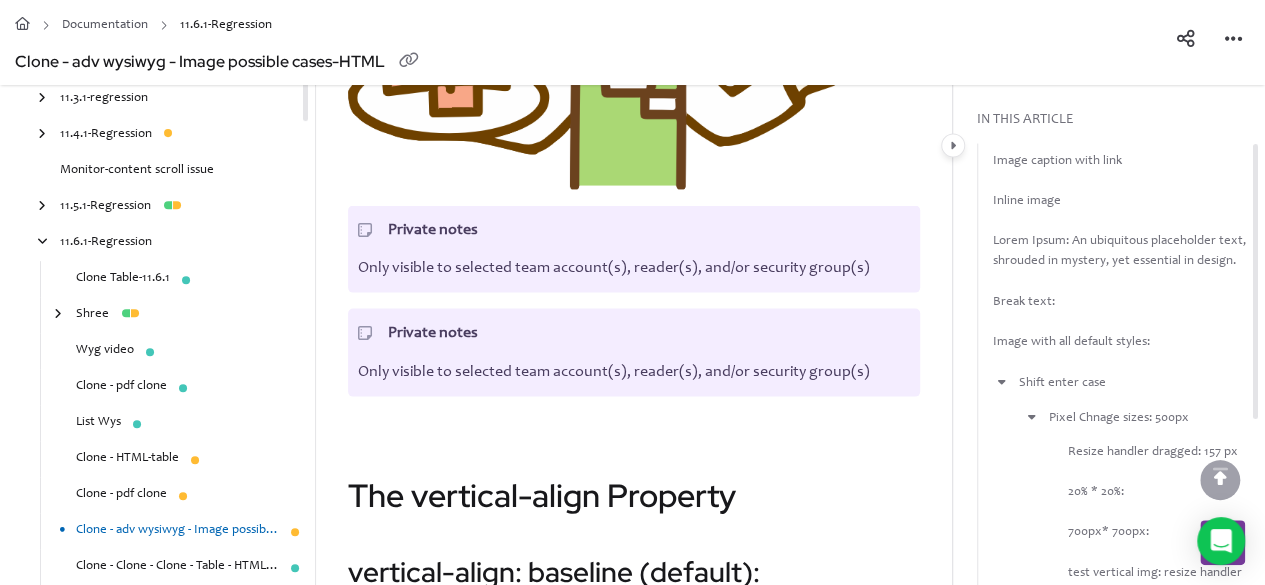 click on "Clone - pdf clone" at bounding box center (121, 496) 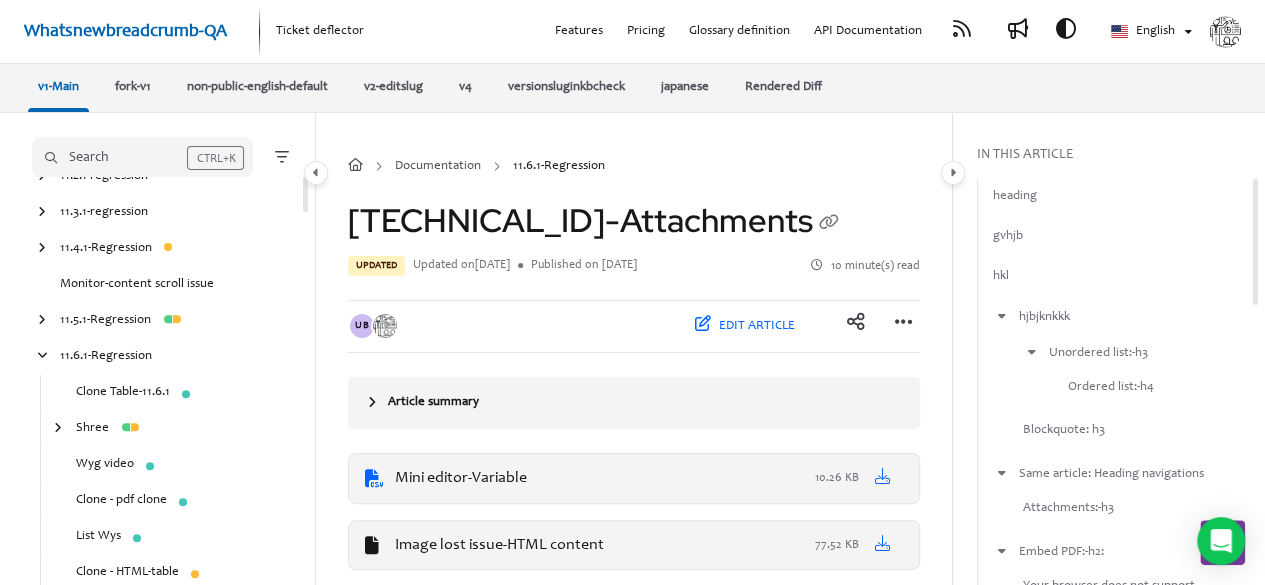 scroll, scrollTop: 4308, scrollLeft: 0, axis: vertical 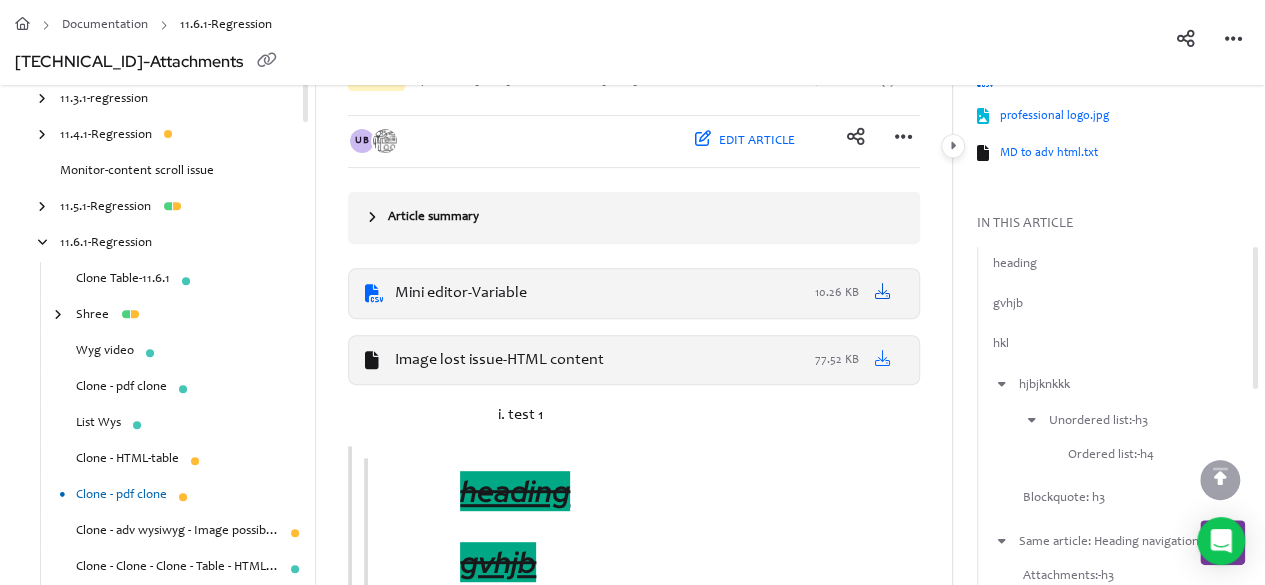 click at bounding box center (883, 291) 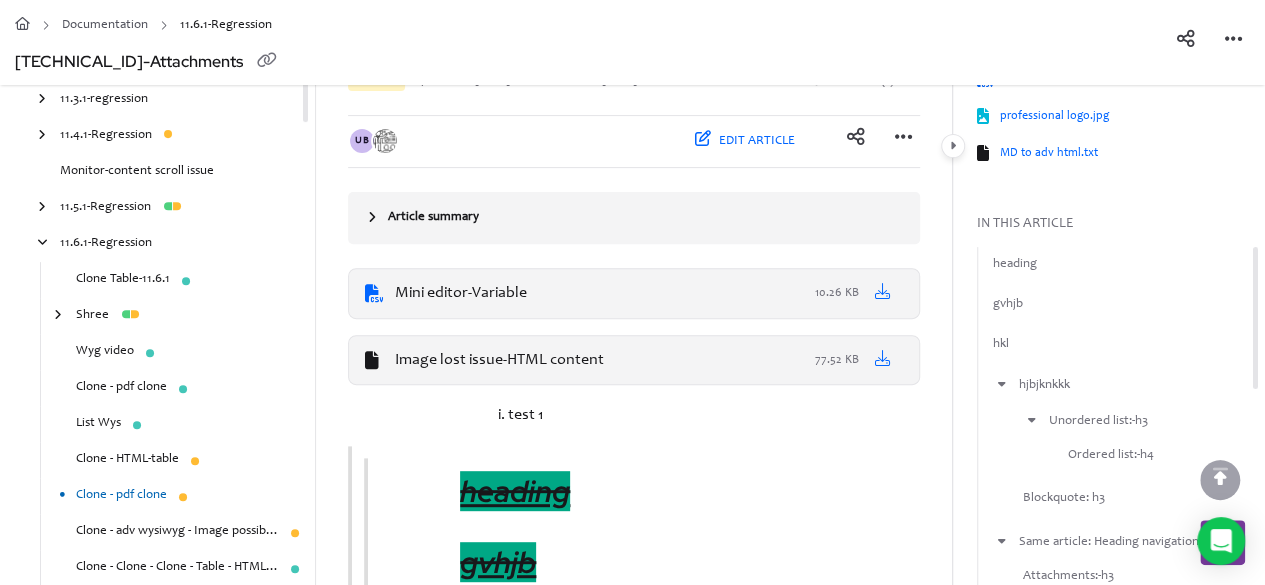 click on "Mini editor-Variable" at bounding box center [461, 293] 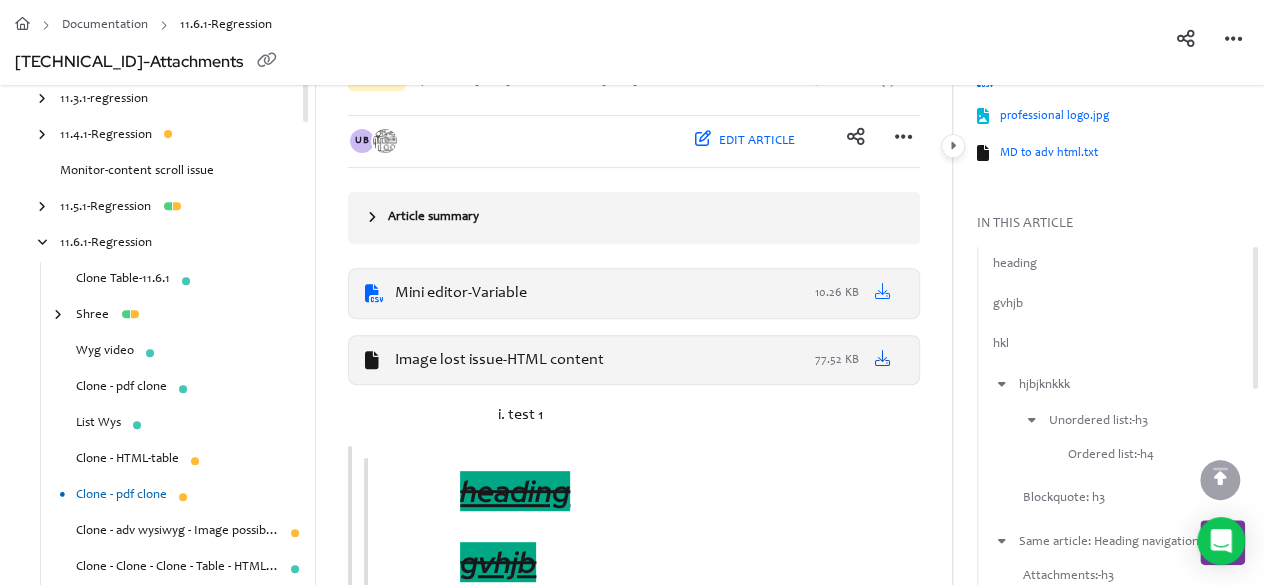 click at bounding box center (883, 358) 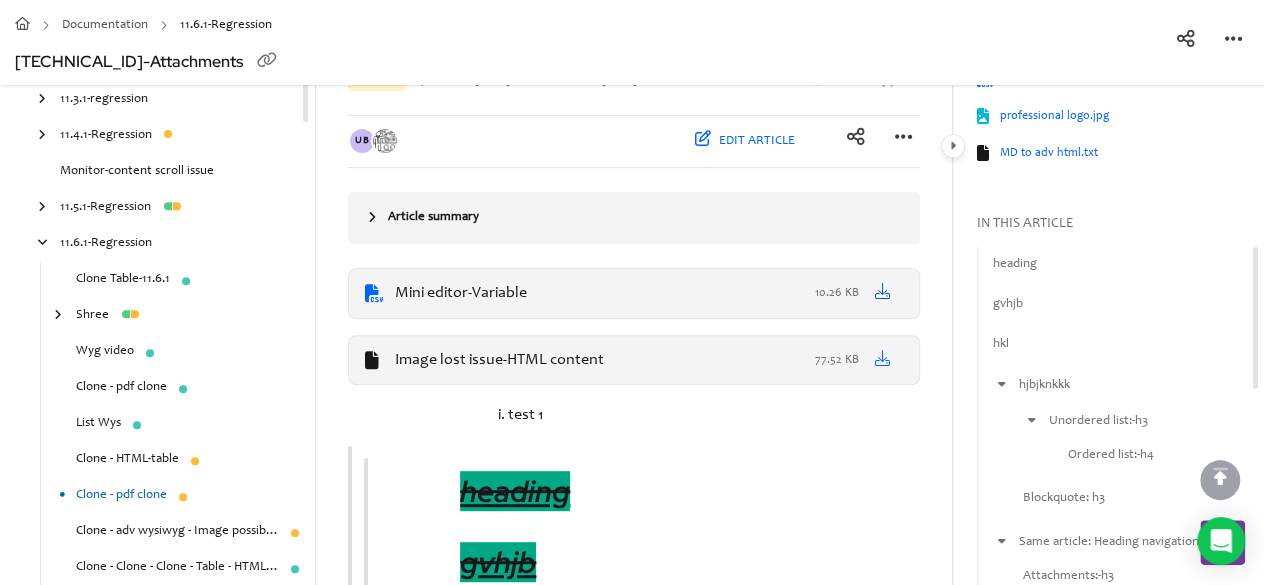 click at bounding box center [883, 291] 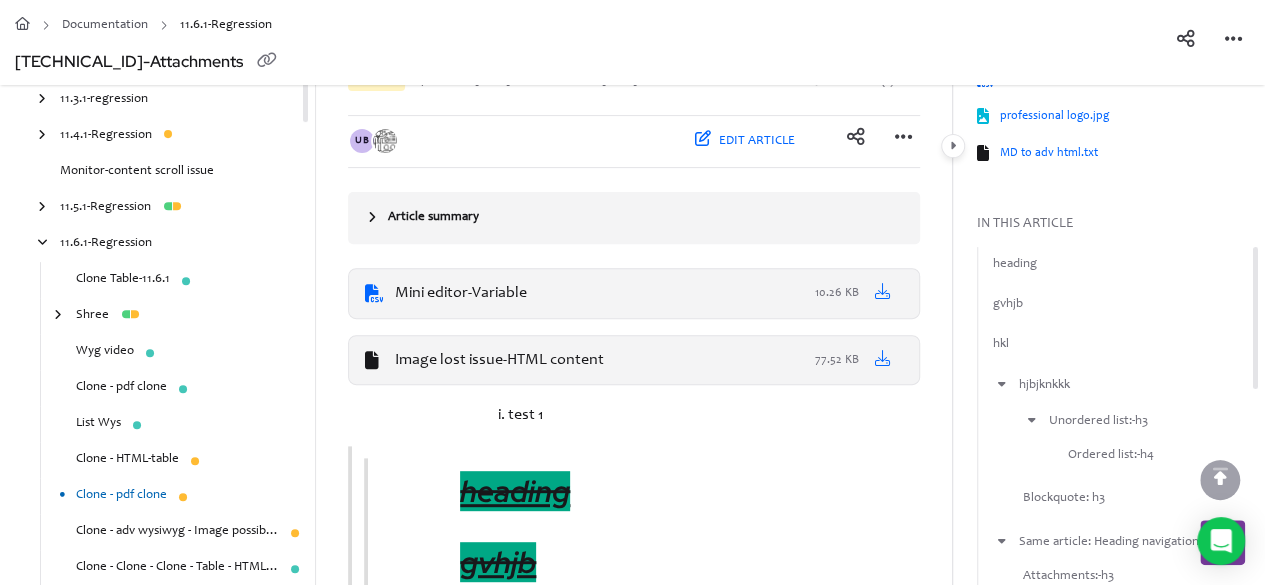 scroll, scrollTop: 0, scrollLeft: 0, axis: both 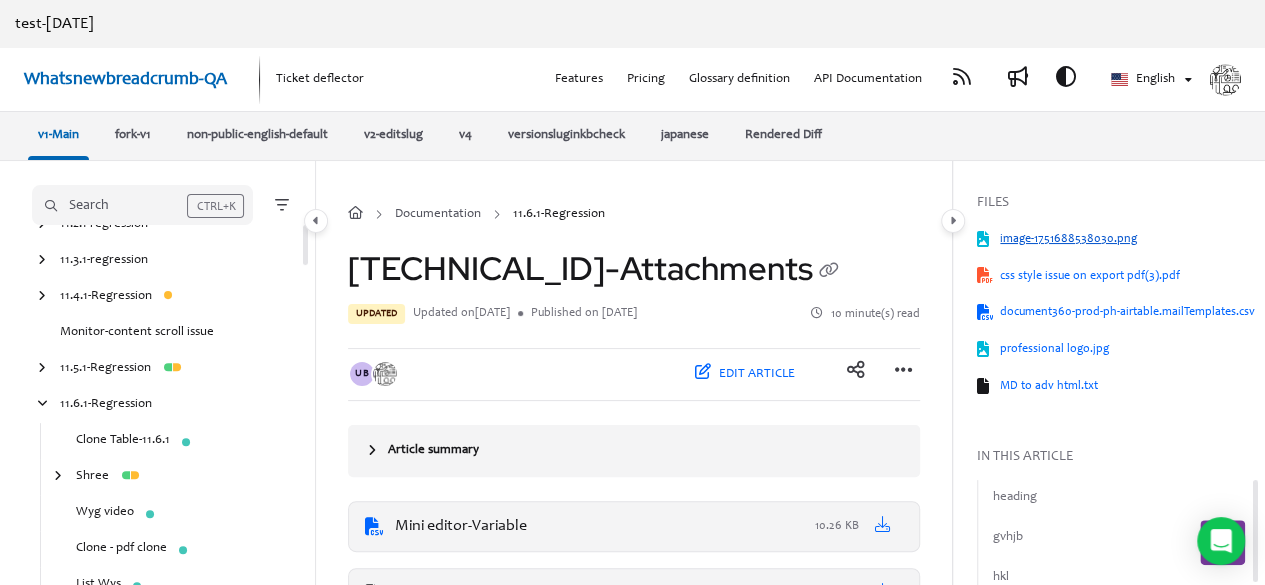 click on "image-1751688538030.png" at bounding box center [1128, 239] 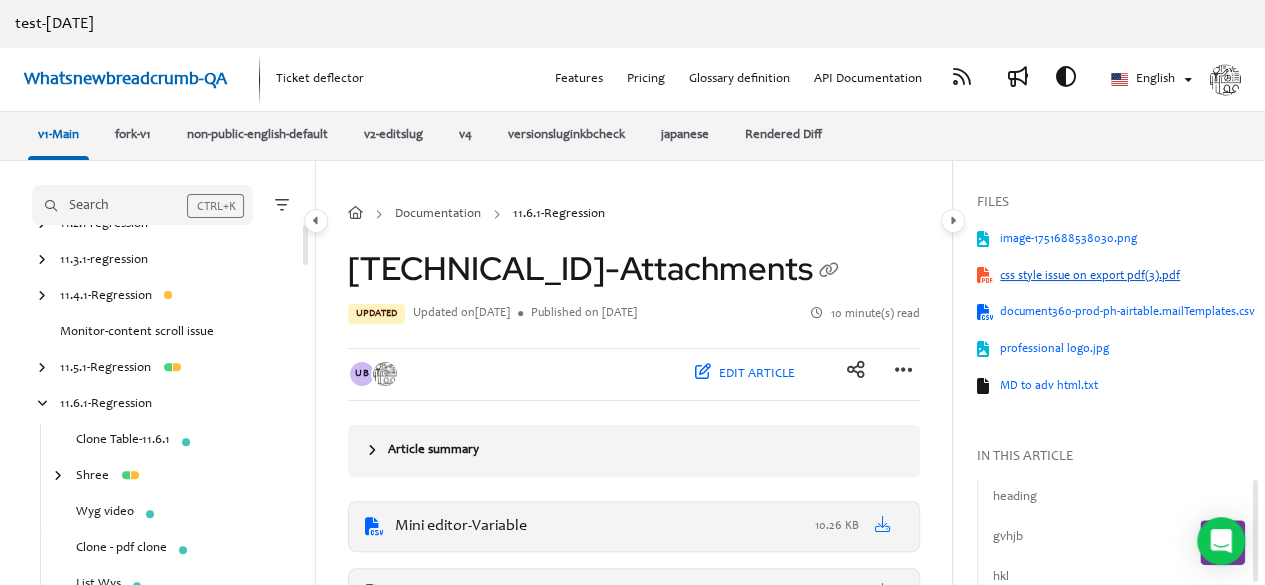 click on "css style issue on export pdf(3).pdf" at bounding box center (1128, 276) 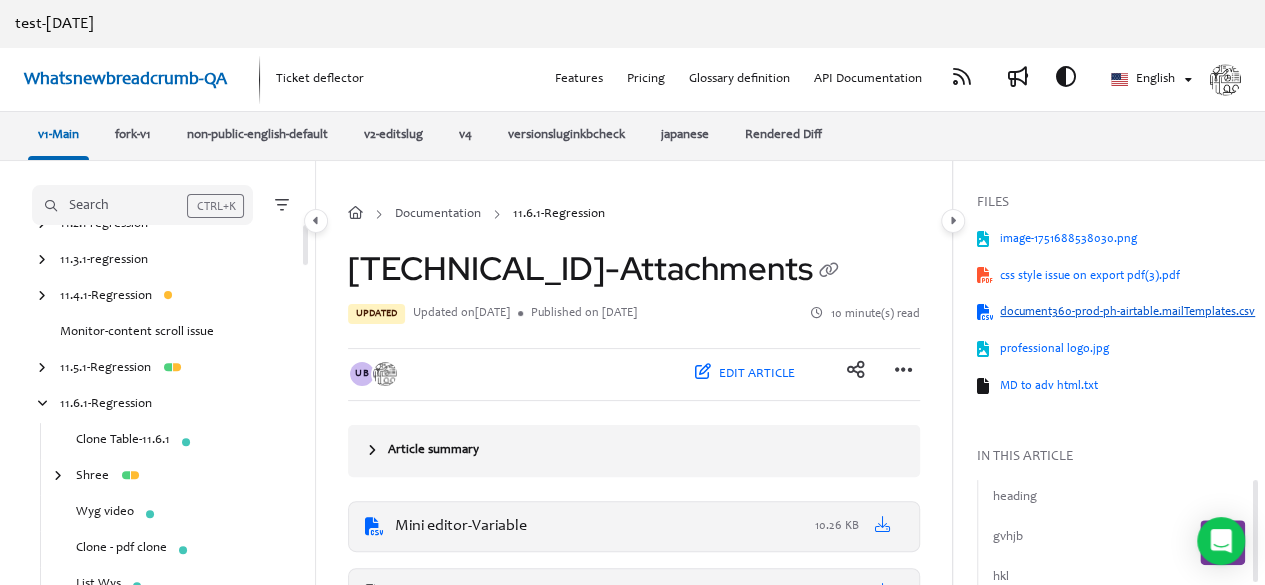 click on "document360-prod-ph-airtable.mailTemplates.csv" at bounding box center [1128, 312] 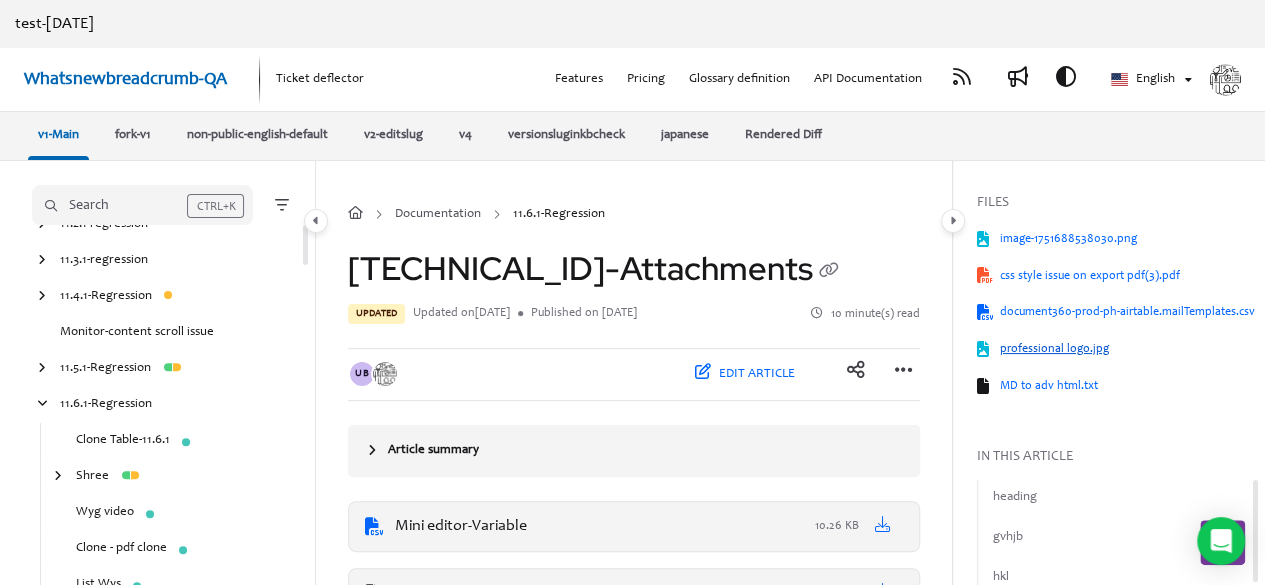click on "professional logo.jpg" at bounding box center (1128, 349) 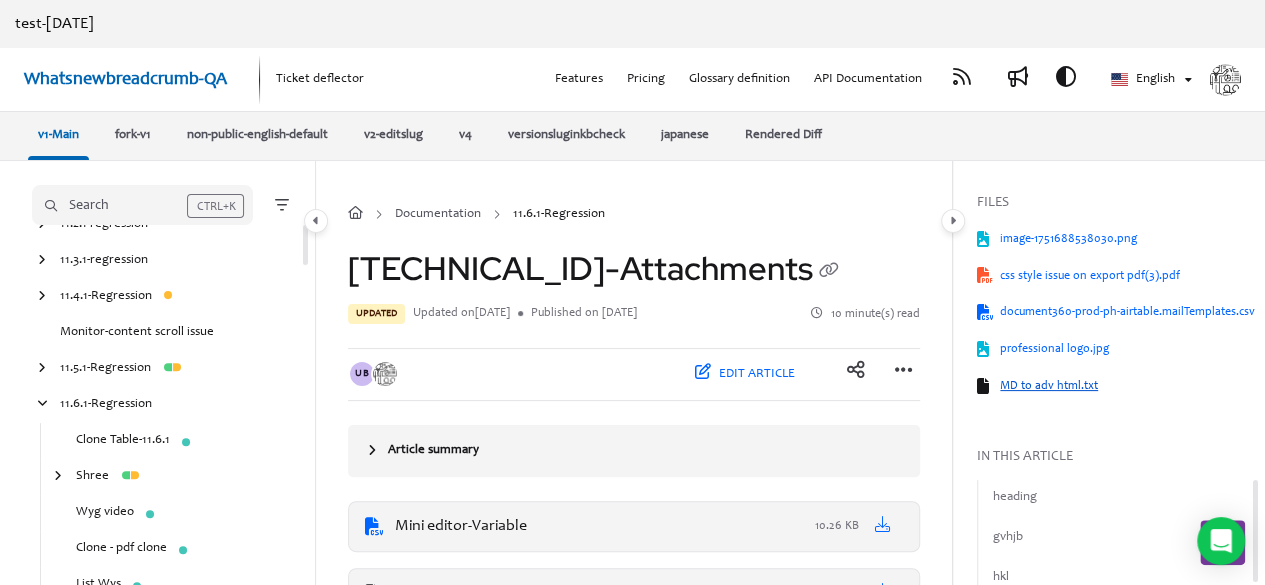 click on "MD to adv html.txt" at bounding box center [1128, 386] 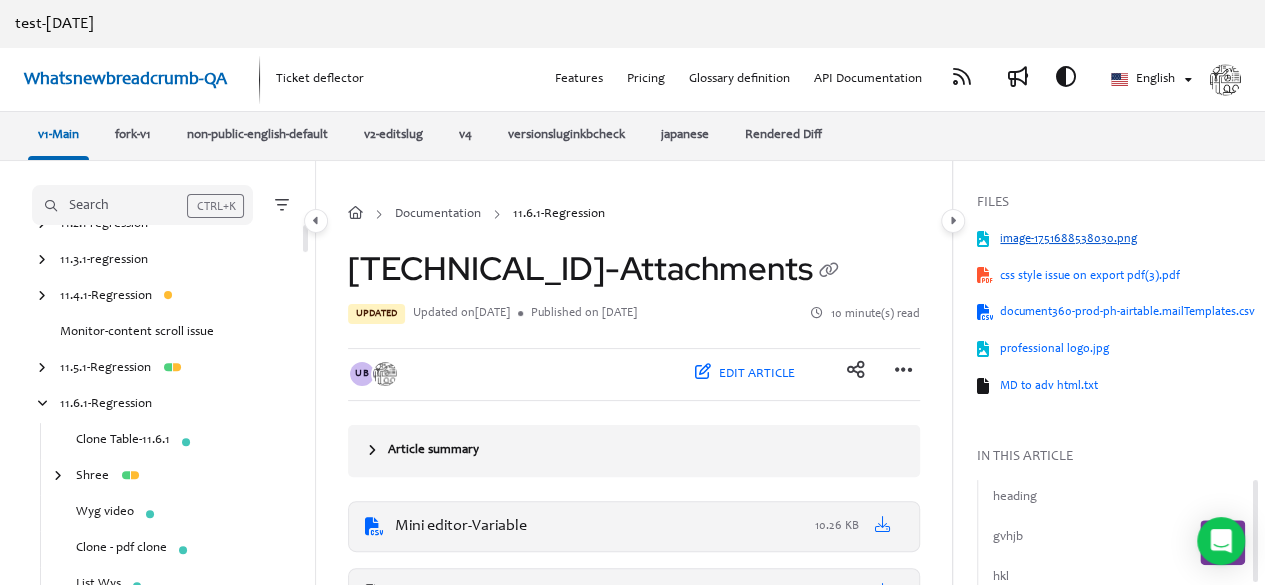 click on "image-1751688538030.png" at bounding box center [1128, 239] 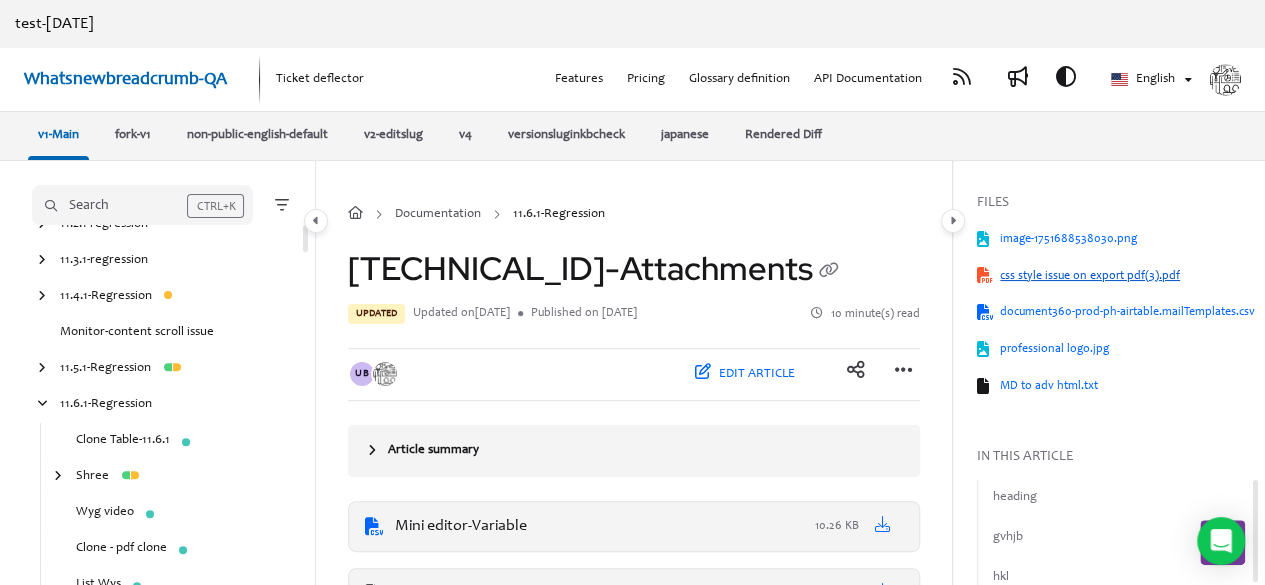 click on "css style issue on export pdf(3).pdf" at bounding box center (1128, 276) 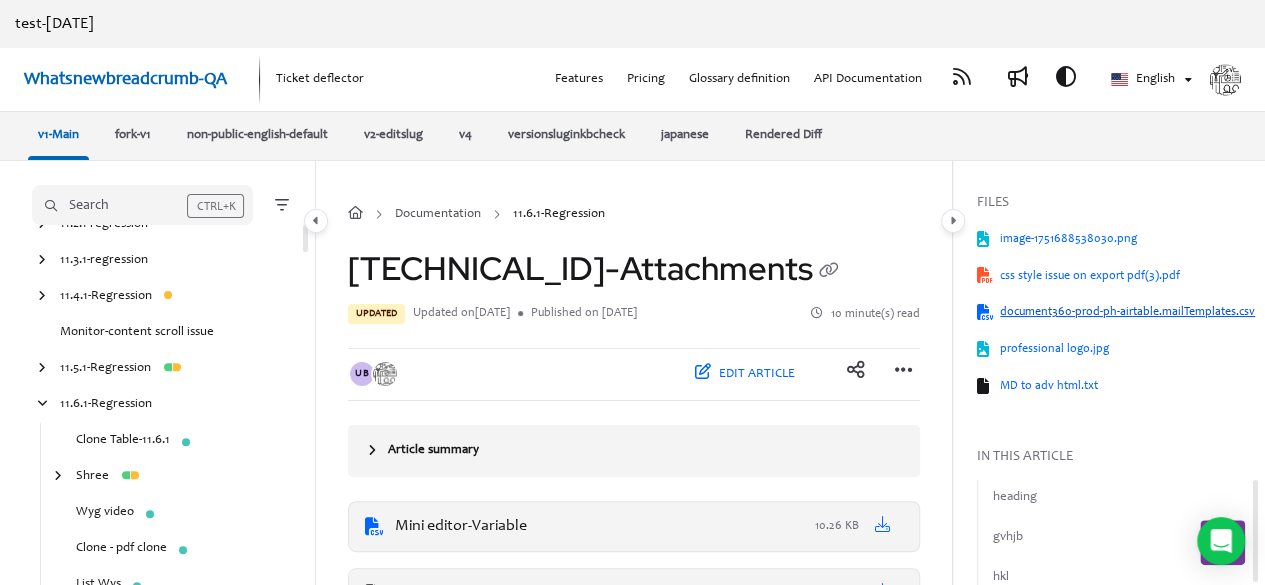 click on "document360-prod-ph-airtable.mailTemplates.csv" at bounding box center (1128, 312) 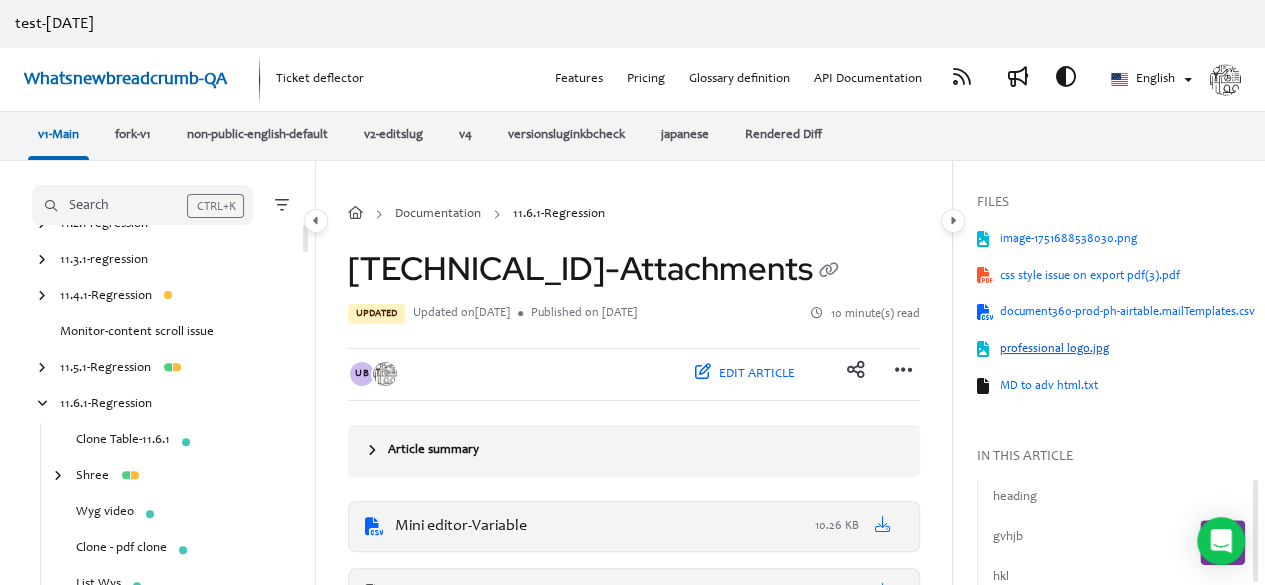 click on "professional logo.jpg" at bounding box center (1128, 349) 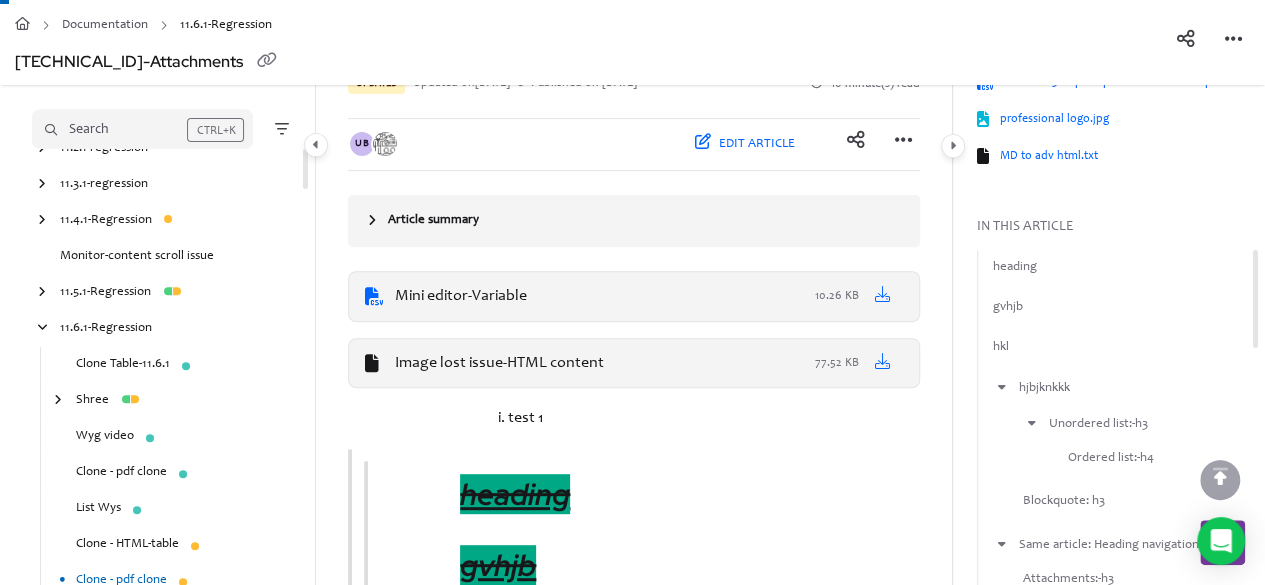 scroll, scrollTop: 228, scrollLeft: 0, axis: vertical 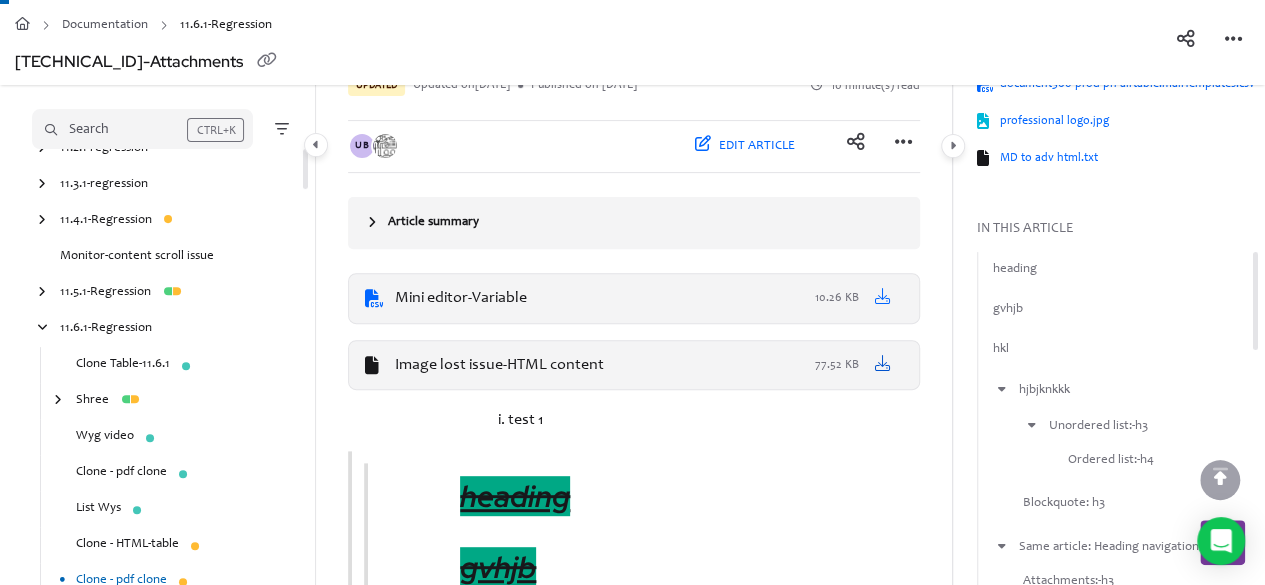 click at bounding box center (883, 363) 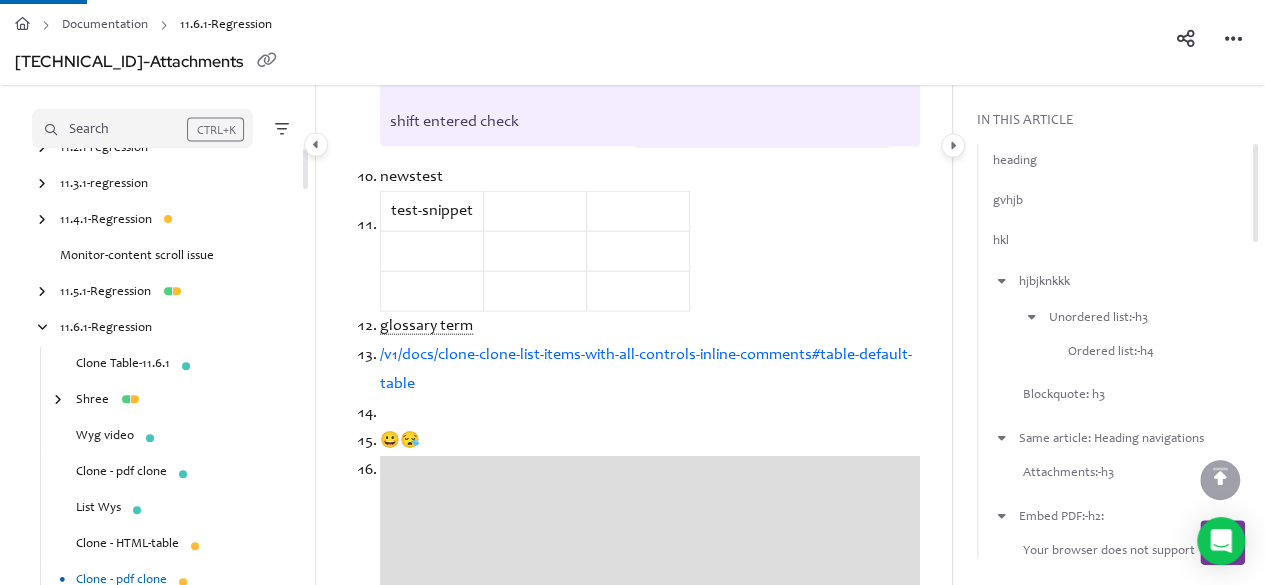scroll, scrollTop: 2262, scrollLeft: 0, axis: vertical 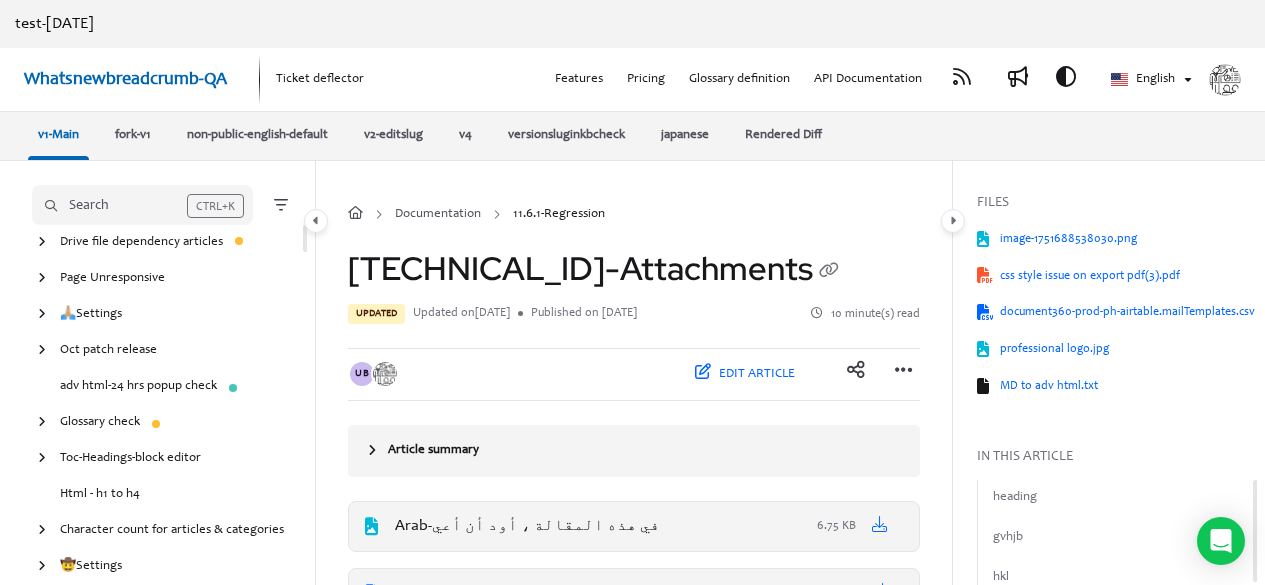 click at bounding box center [880, 524] 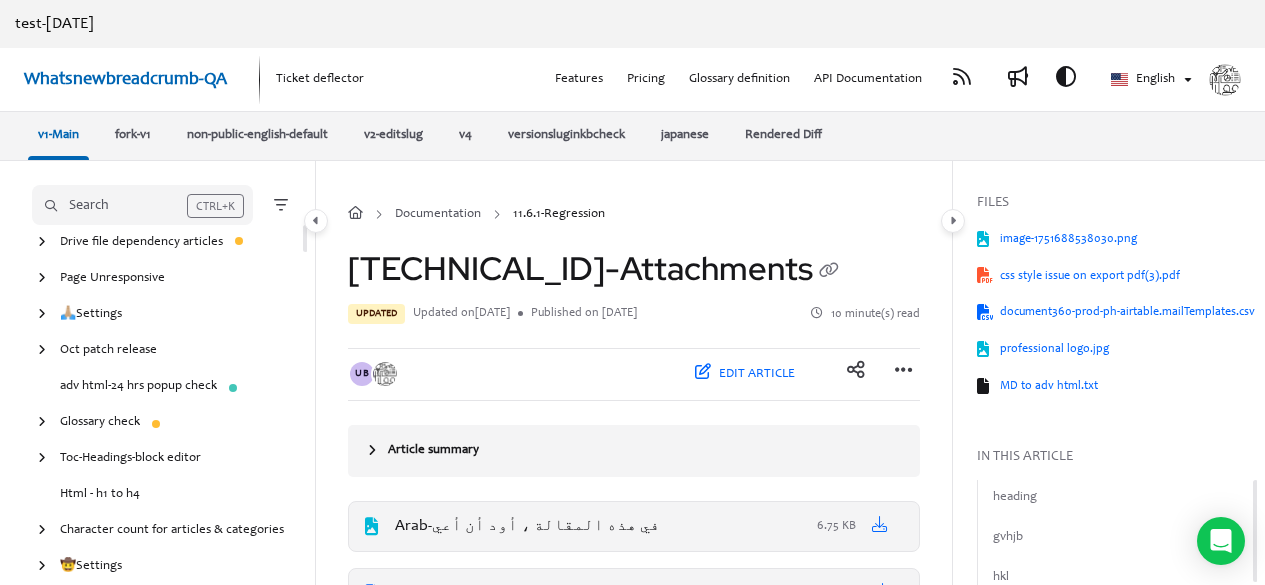 scroll, scrollTop: 0, scrollLeft: 0, axis: both 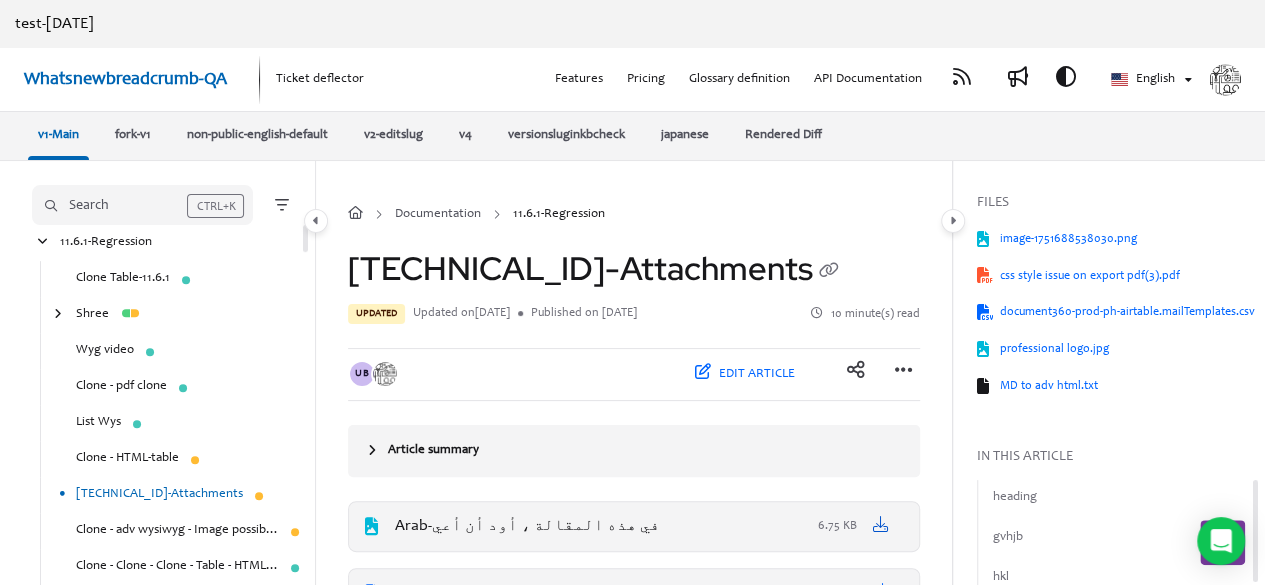 click at bounding box center [880, 524] 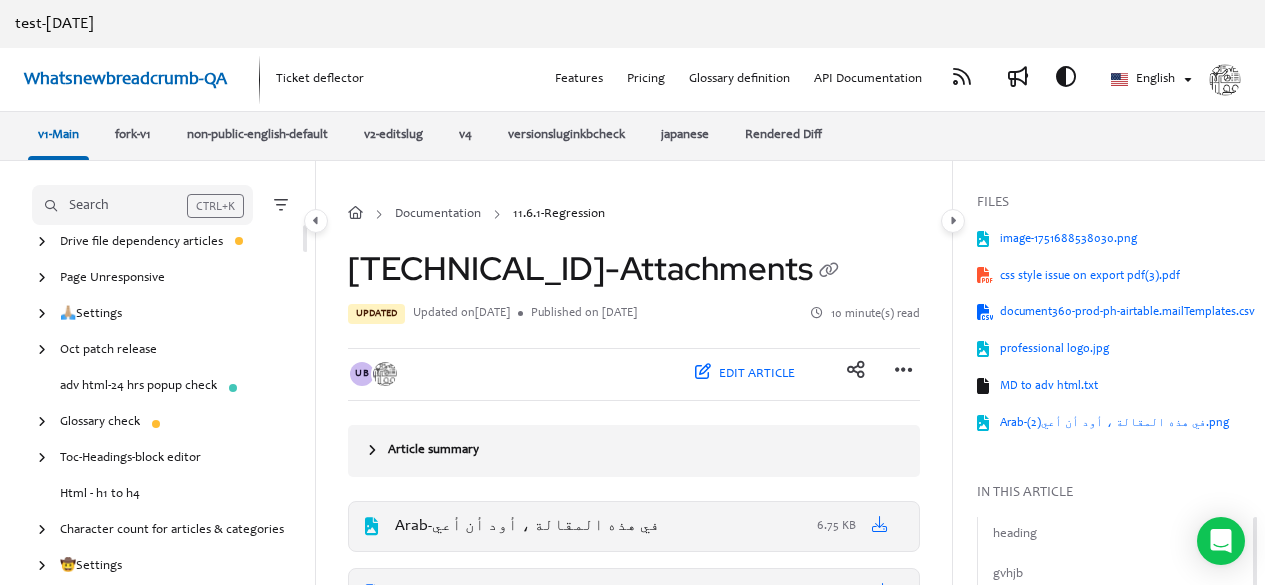 scroll, scrollTop: 0, scrollLeft: 0, axis: both 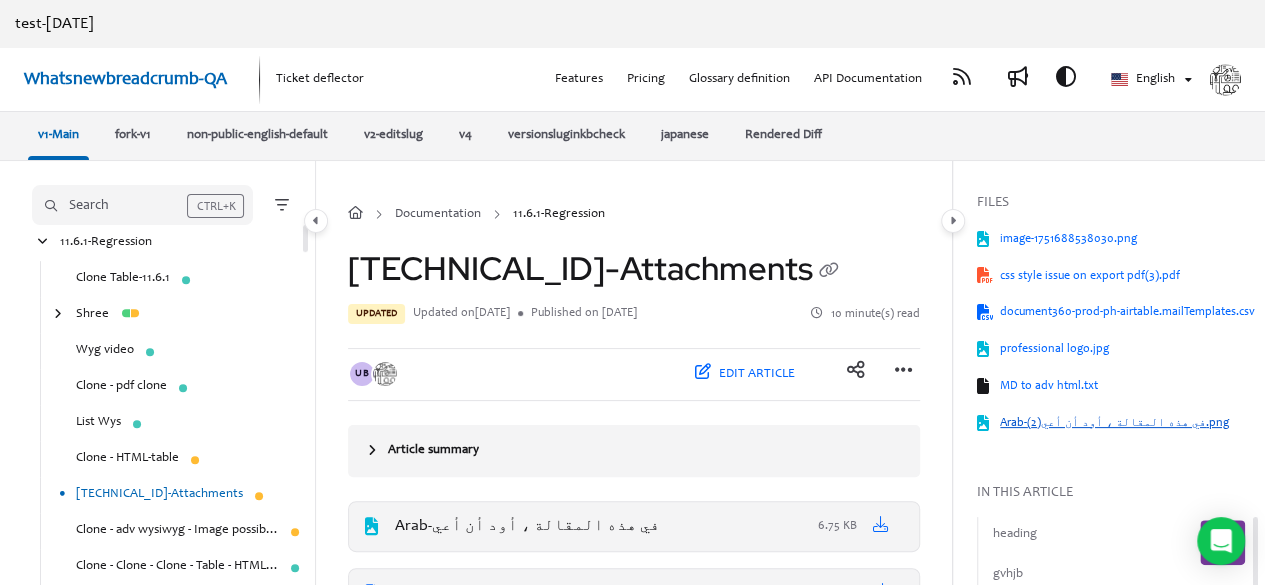 click on "Arab-في هذه المقالة ، أود أن أعي(2).png" at bounding box center [1128, 423] 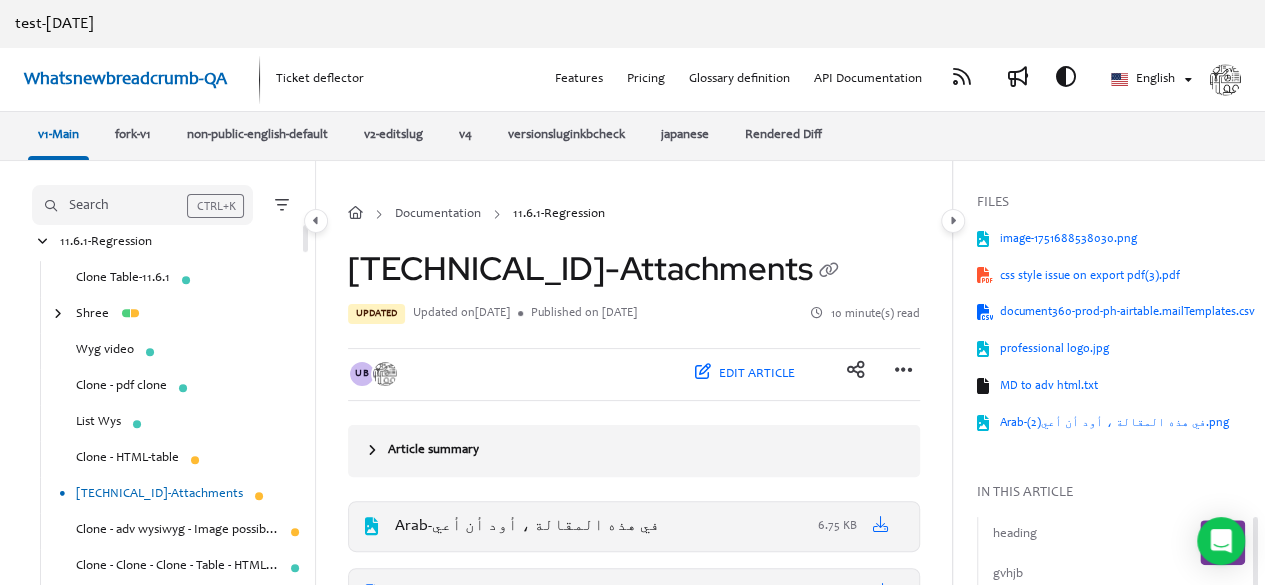 scroll, scrollTop: 778, scrollLeft: 0, axis: vertical 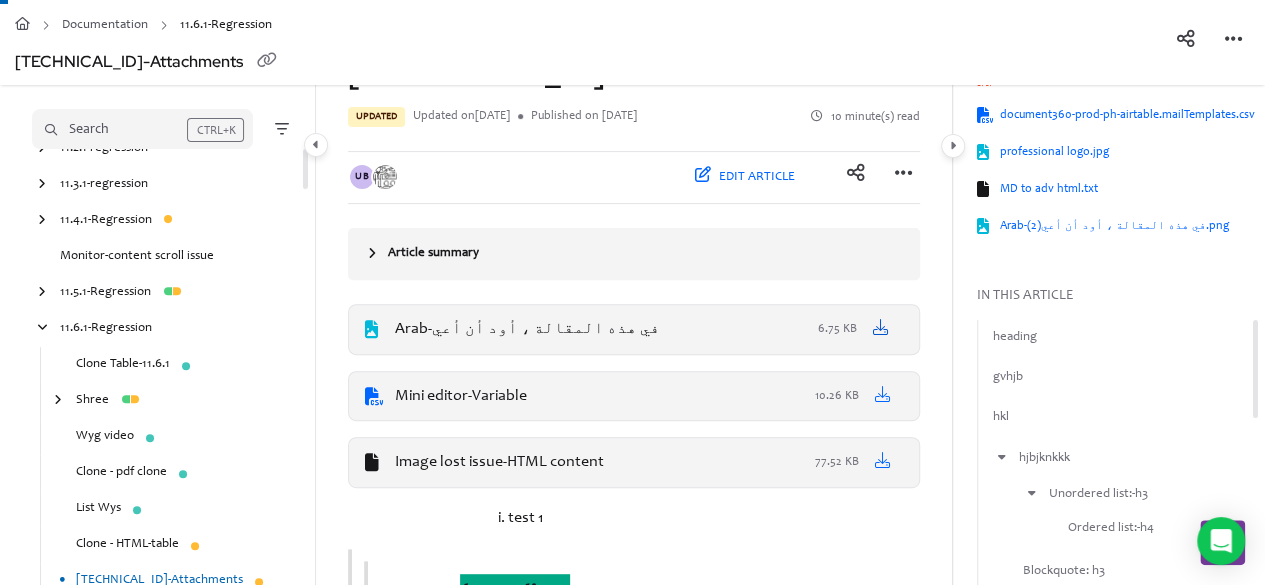 click at bounding box center [880, 327] 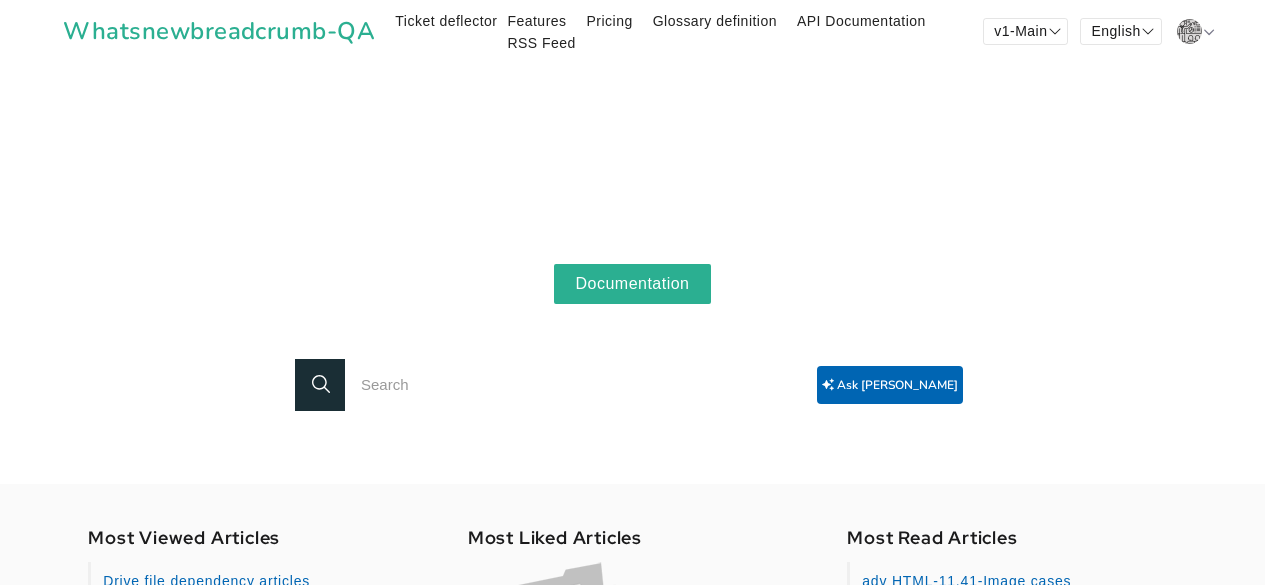 scroll, scrollTop: 0, scrollLeft: 0, axis: both 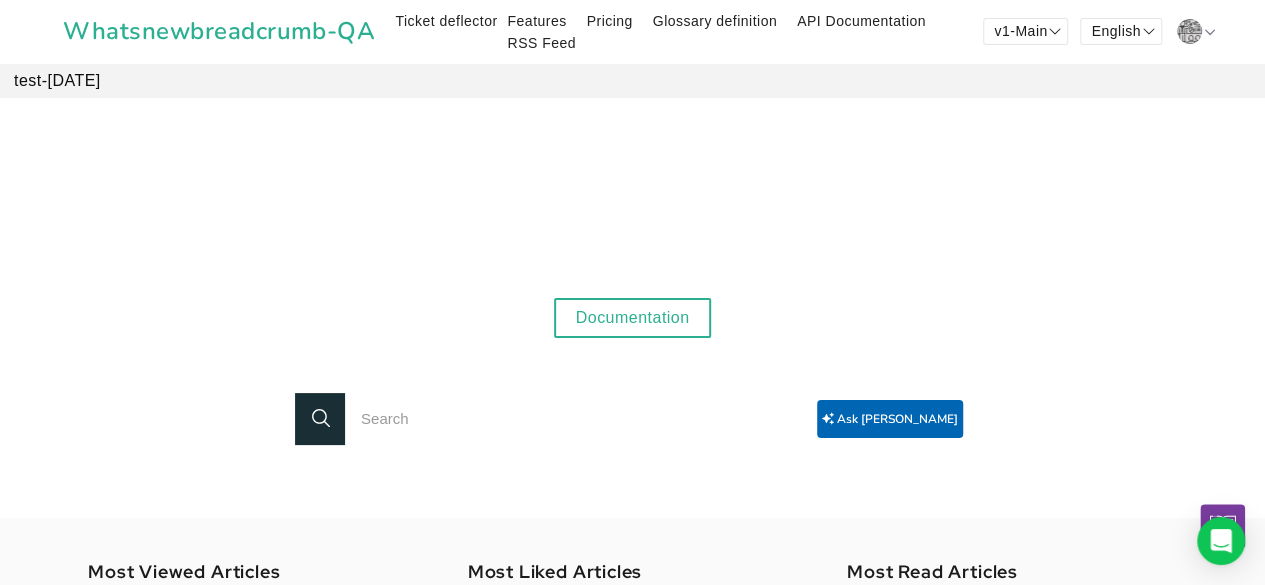 click on "Documentation" at bounding box center [633, 318] 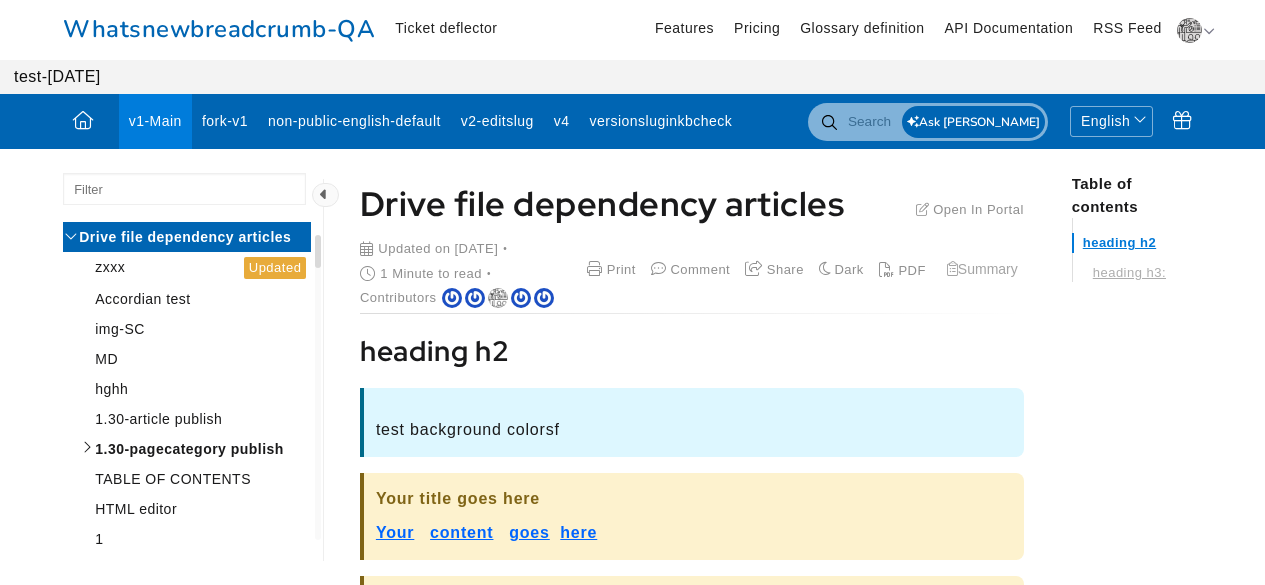 scroll, scrollTop: 0, scrollLeft: 0, axis: both 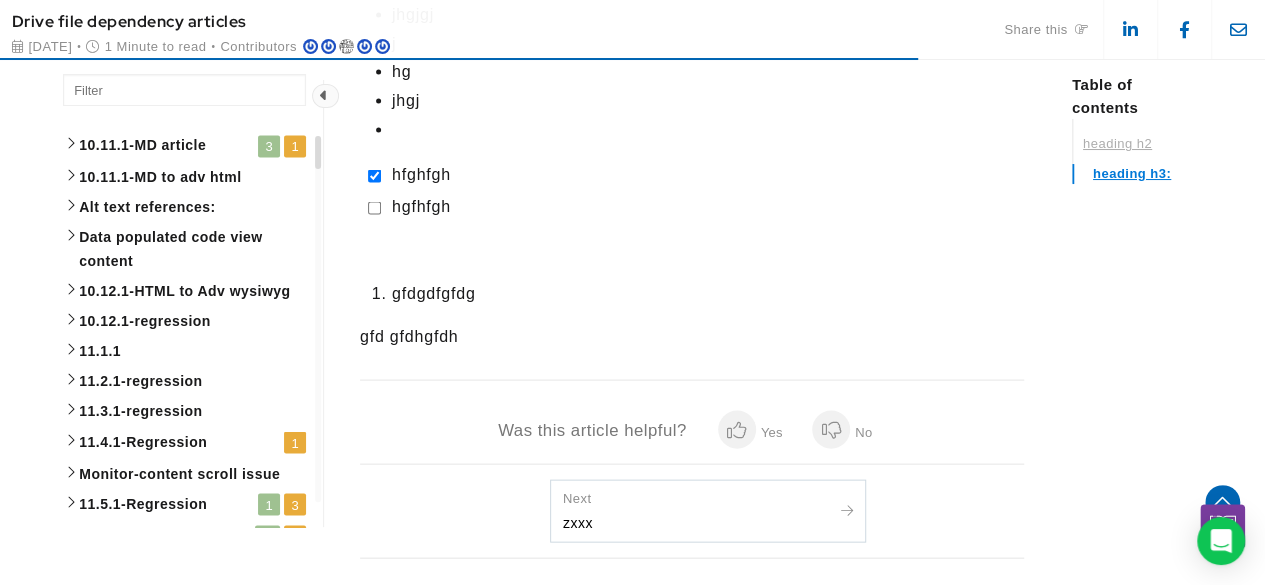 click on "11.6.1-Regression                             12     8" at bounding box center [187, 536] 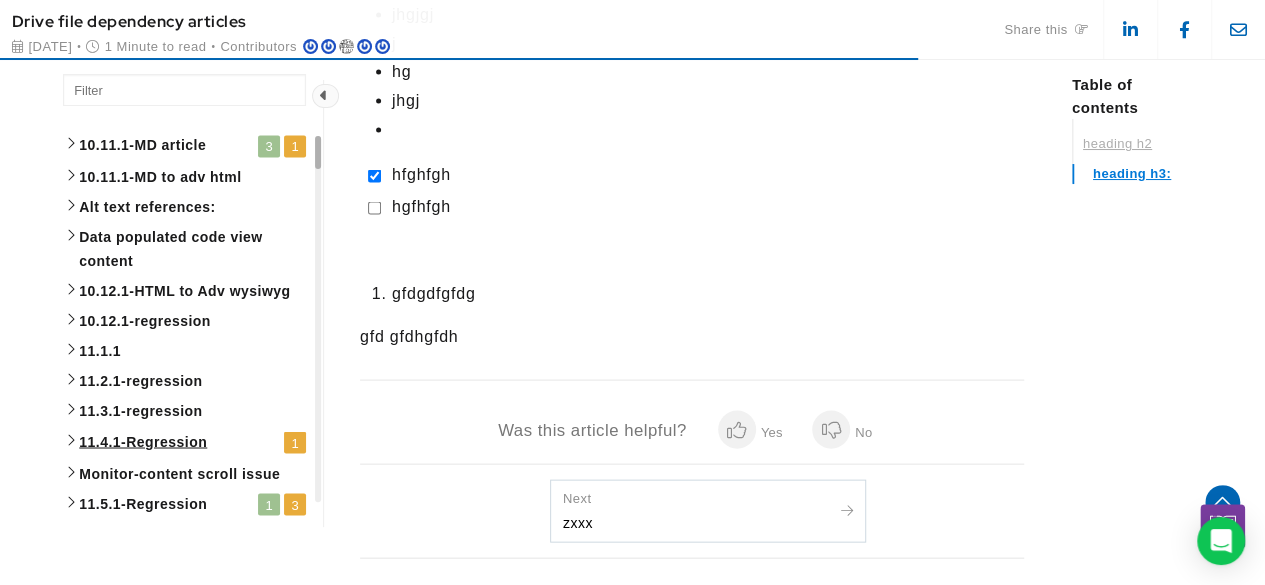 scroll, scrollTop: 5760, scrollLeft: 0, axis: vertical 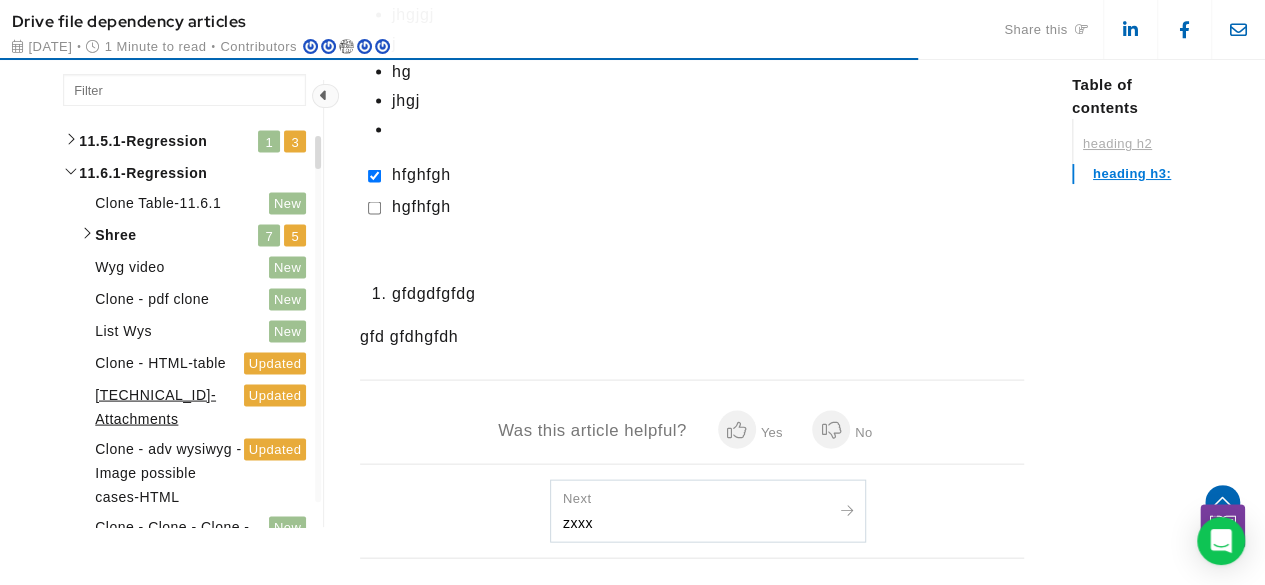 click on "[TECHNICAL_ID]-Attachments" at bounding box center (168, 406) 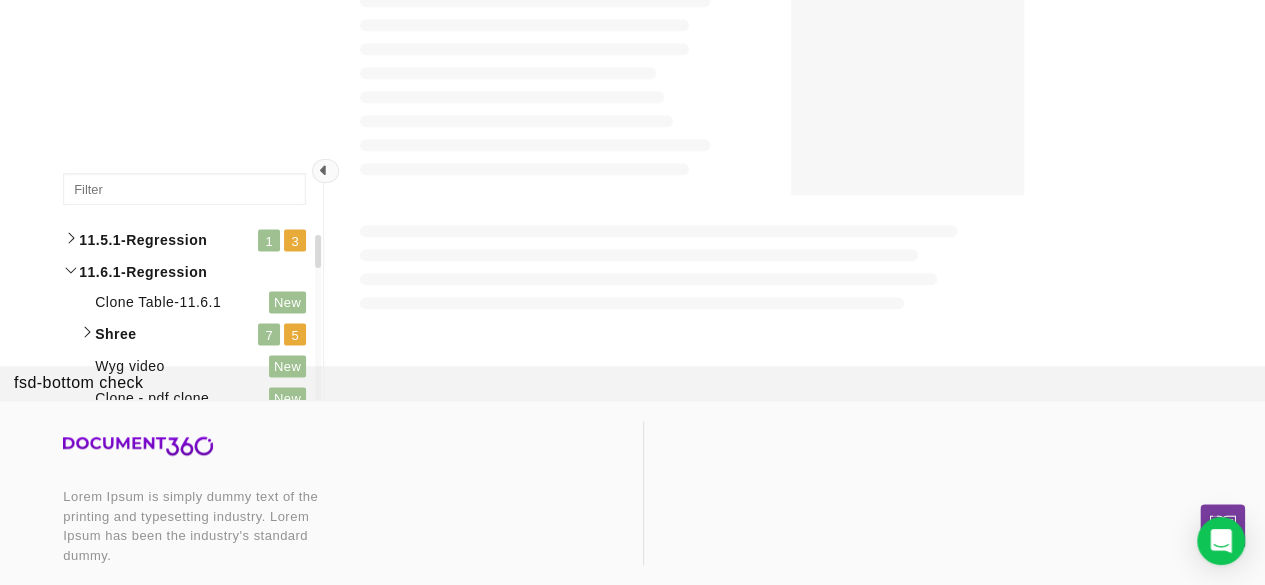scroll, scrollTop: 0, scrollLeft: 0, axis: both 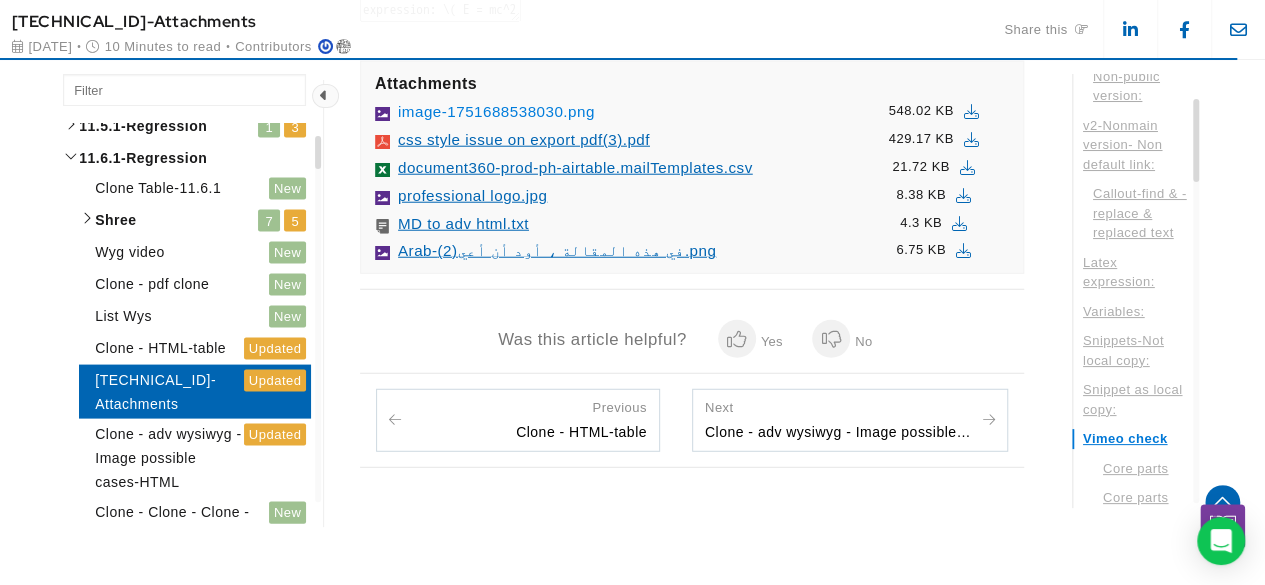 click on "image-1751688538030.png" 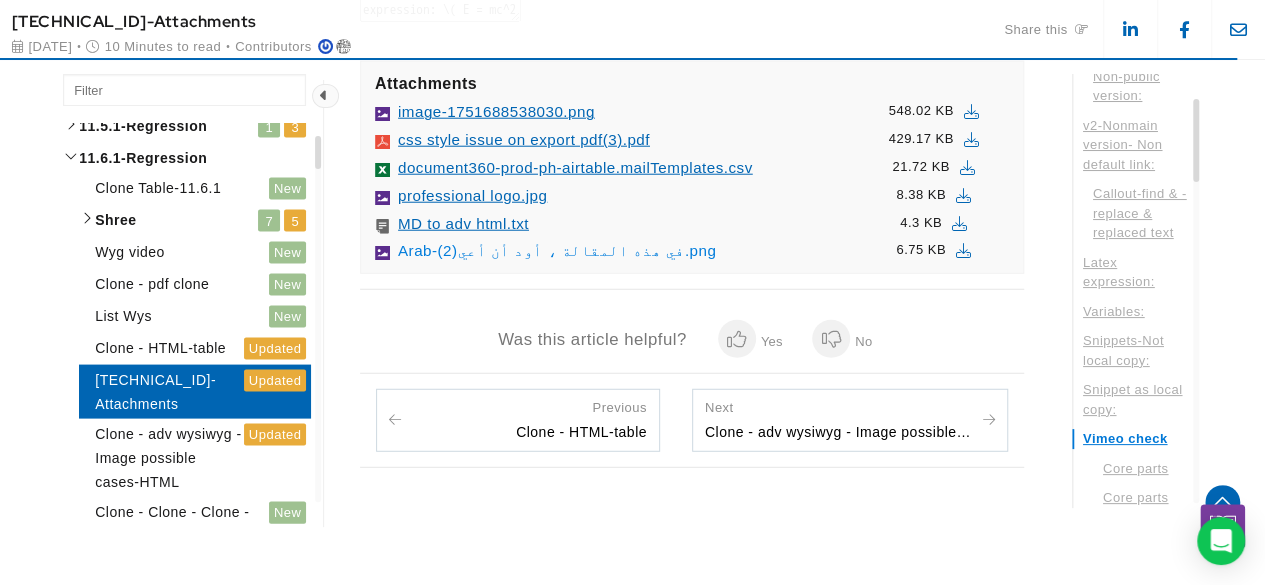 click on "Arab-في هذه المقالة ، أود أن أعي(2).png" 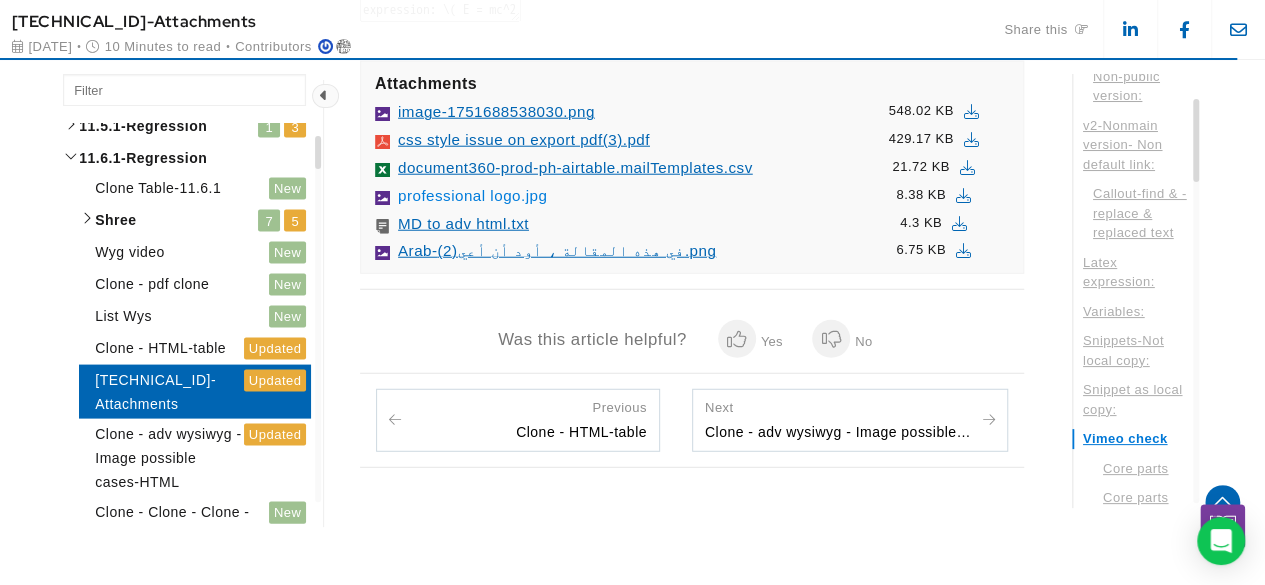 click on "professional logo.jpg" 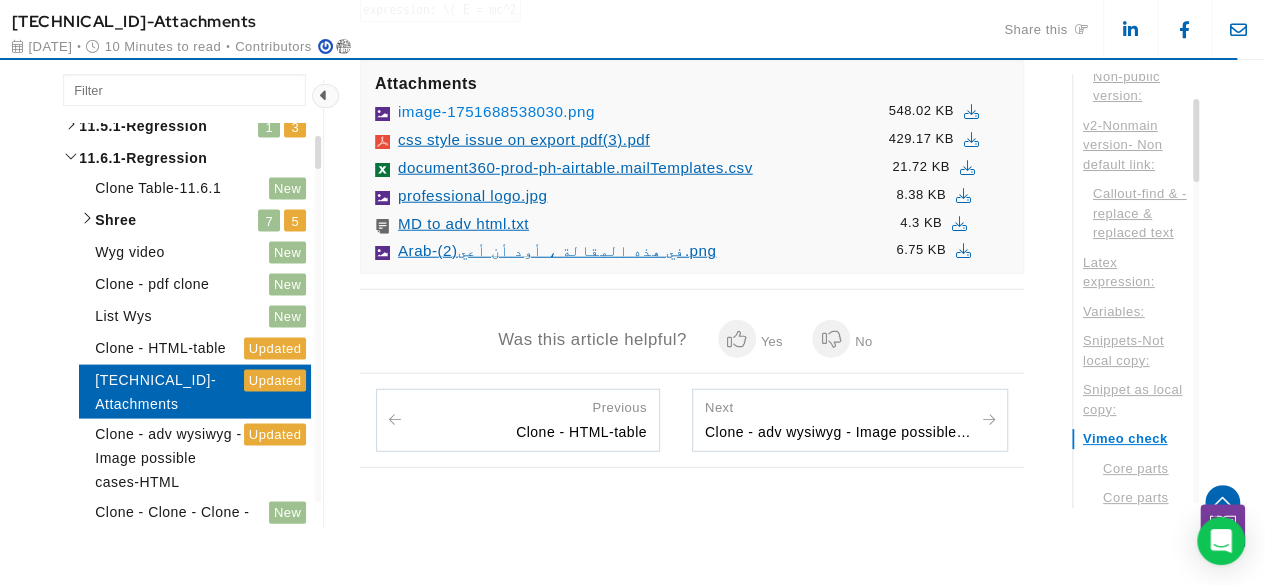 click on "image-1751688538030.png" 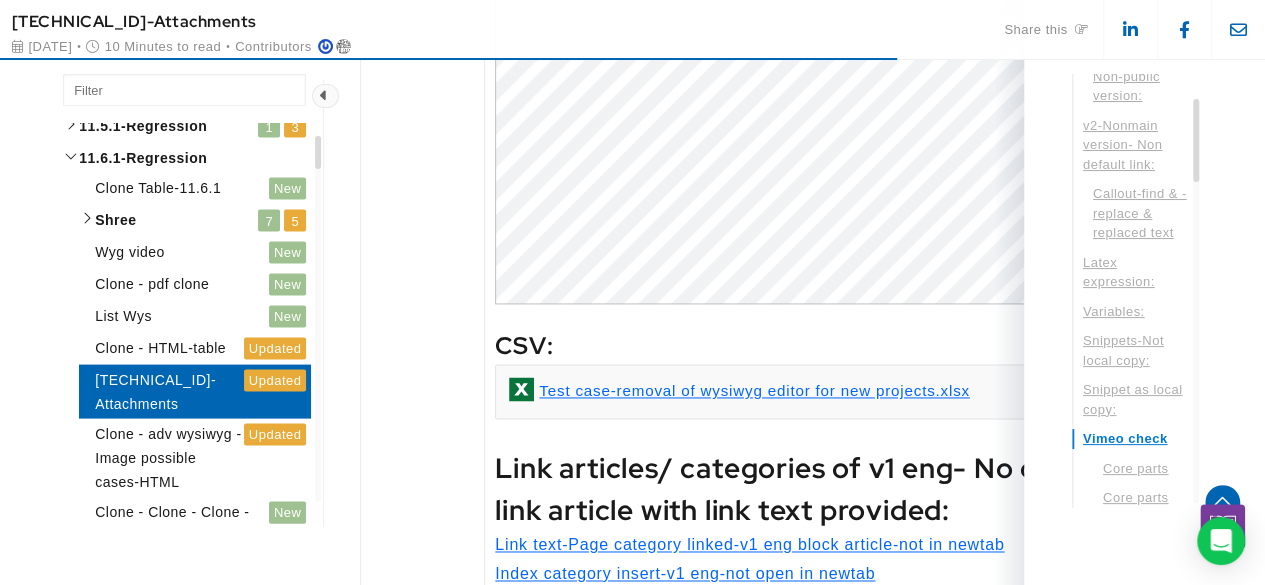 scroll, scrollTop: 23580, scrollLeft: 0, axis: vertical 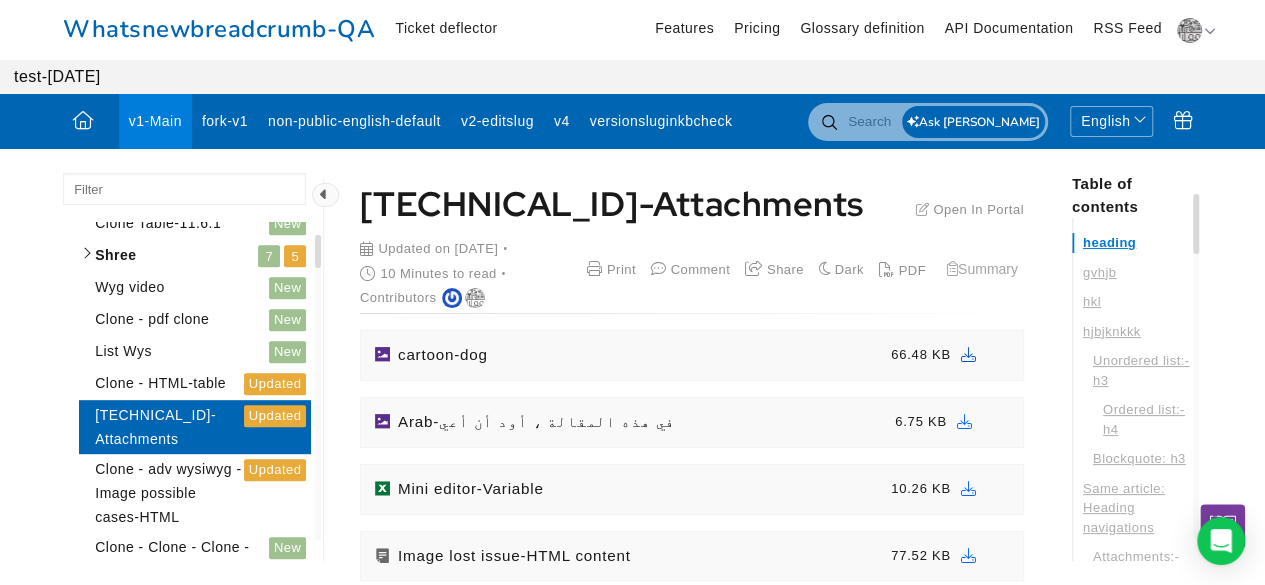 click at bounding box center (969, 354) 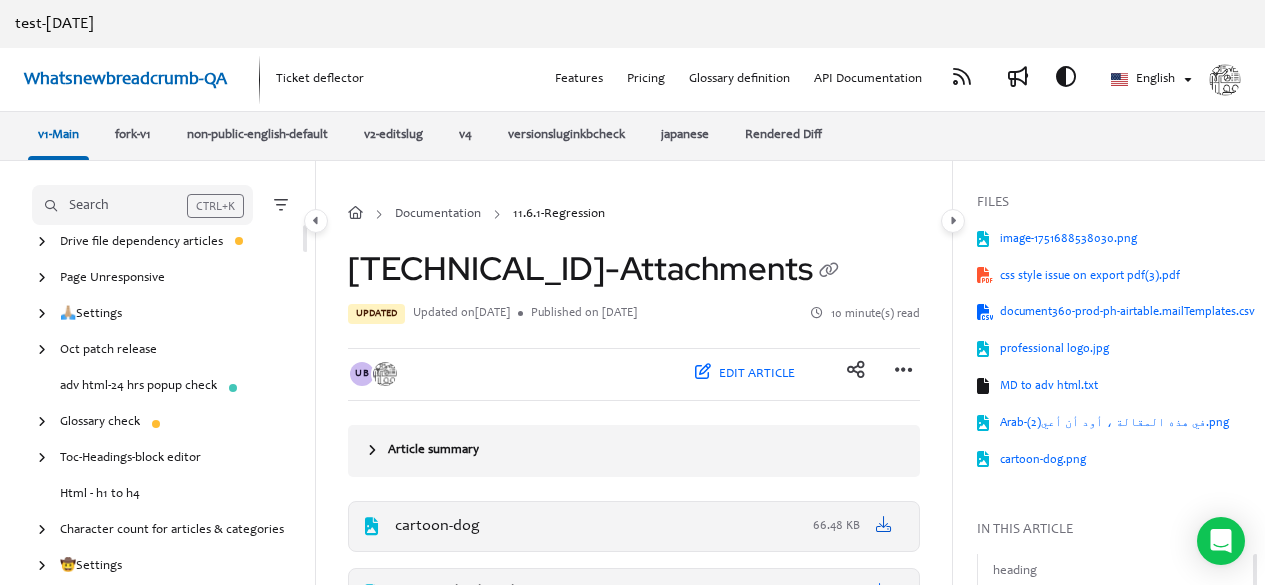 scroll, scrollTop: 0, scrollLeft: 0, axis: both 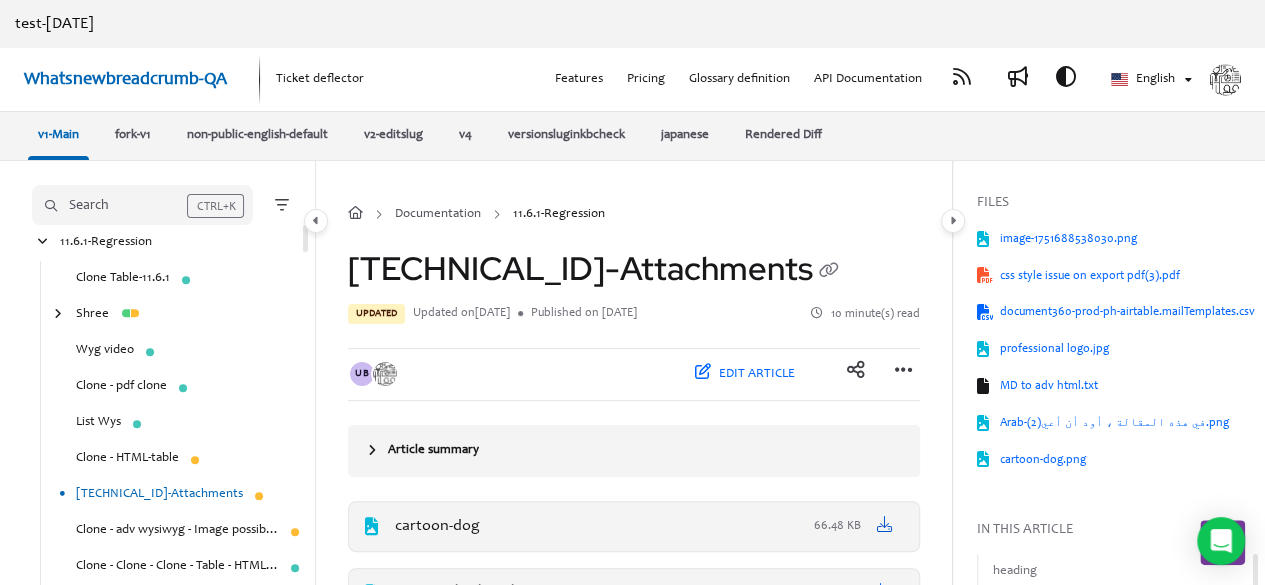 click at bounding box center [884, 524] 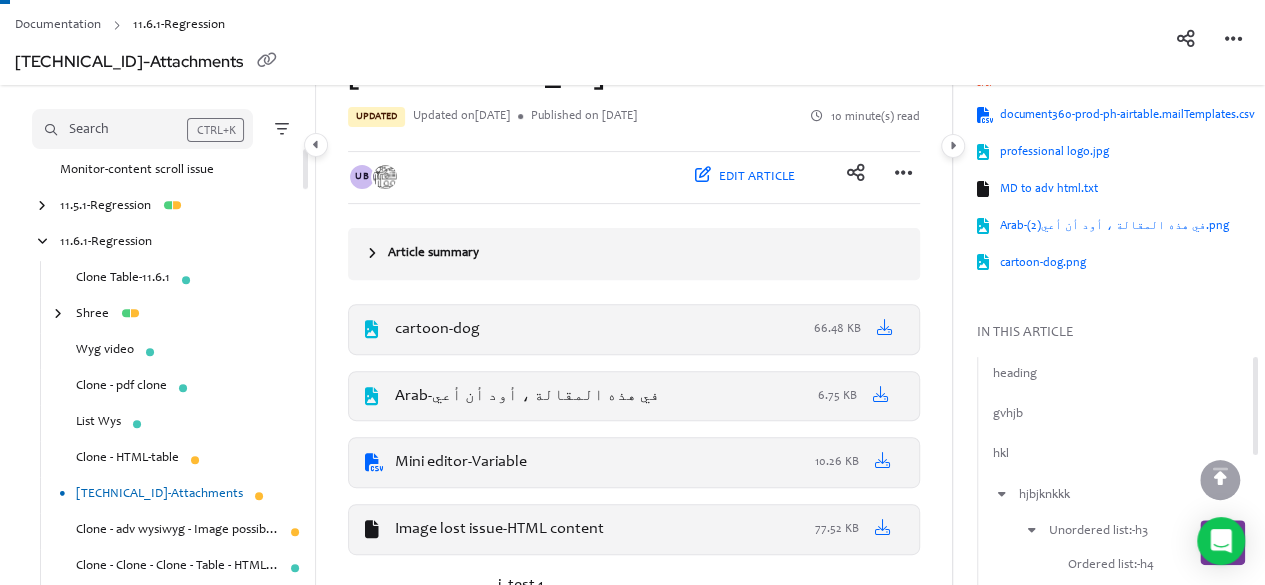 scroll, scrollTop: 351, scrollLeft: 0, axis: vertical 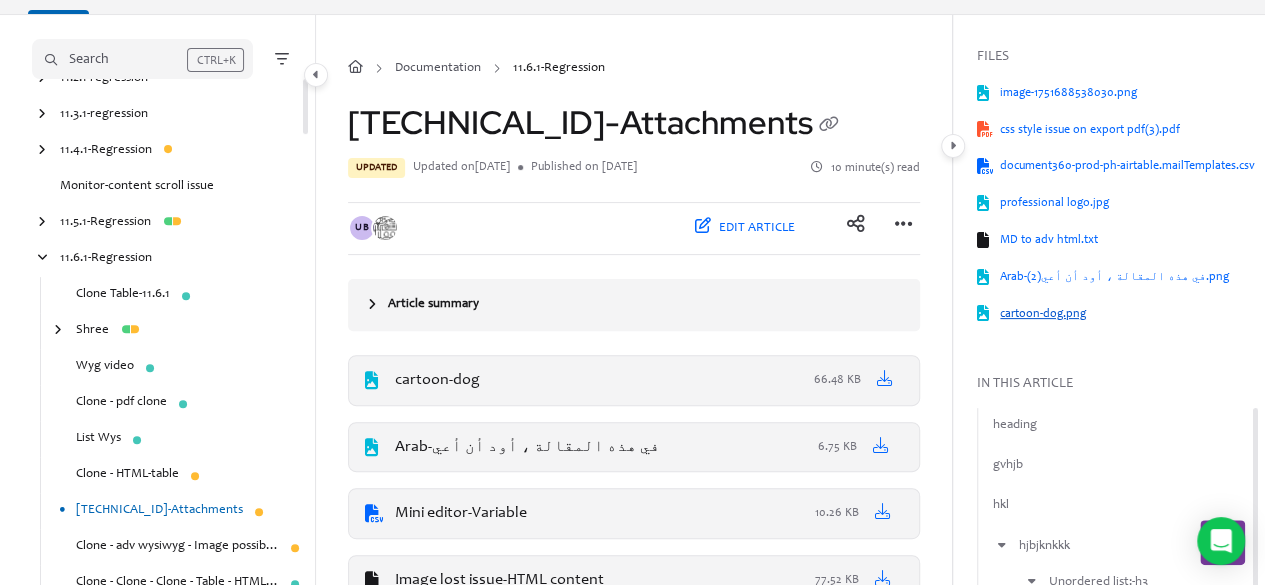 click on "cartoon-dog.png" at bounding box center [1128, 314] 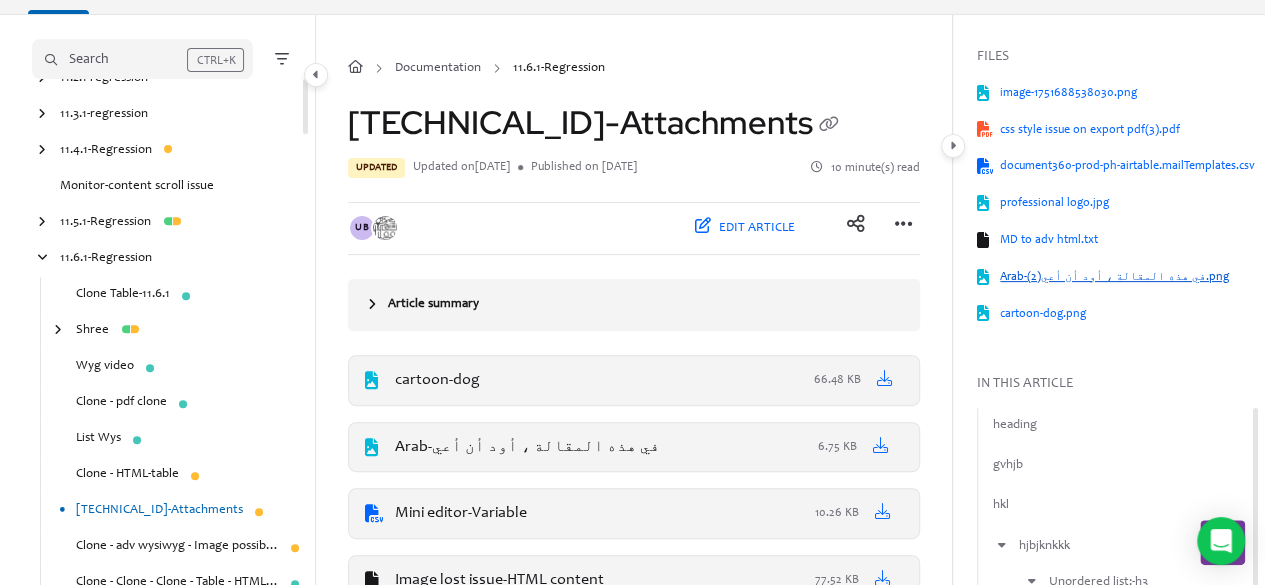 click on "Arab-في هذه المقالة ، أود أن أعي(2).png" at bounding box center [1128, 277] 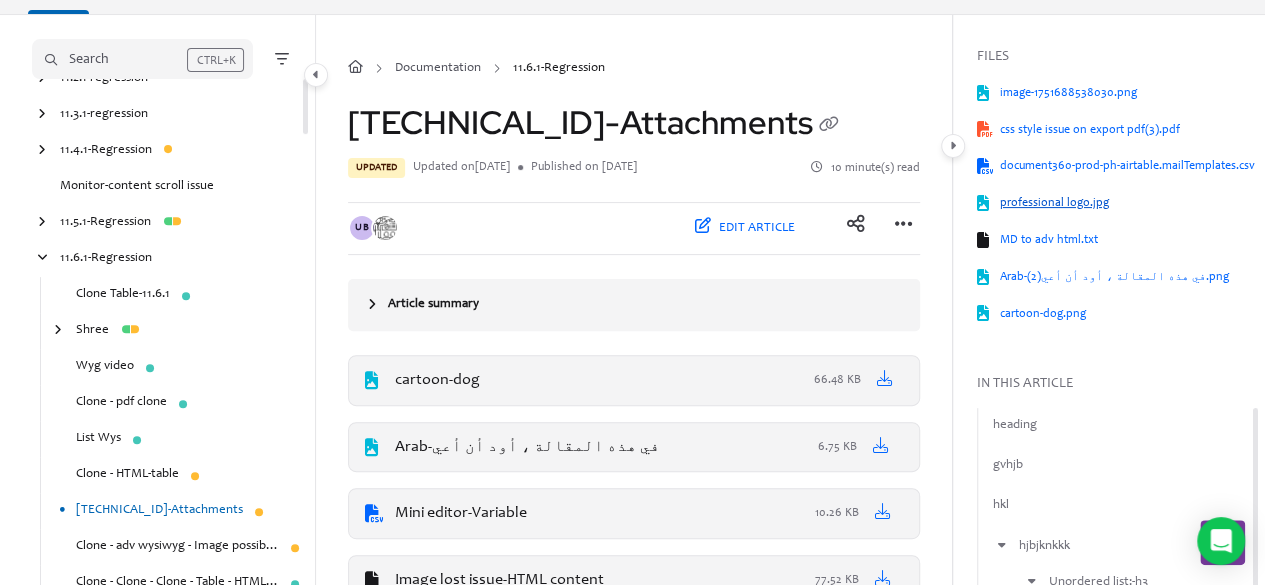 click on "professional logo.jpg" at bounding box center (1128, 203) 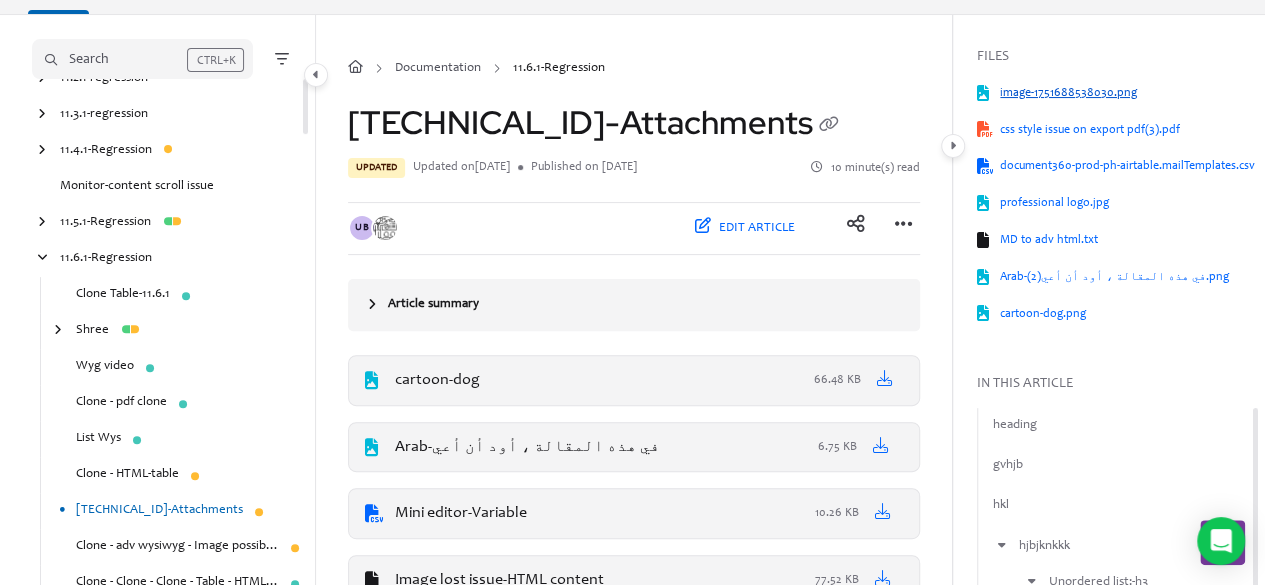 click on "image-1751688538030.png" at bounding box center [1128, 93] 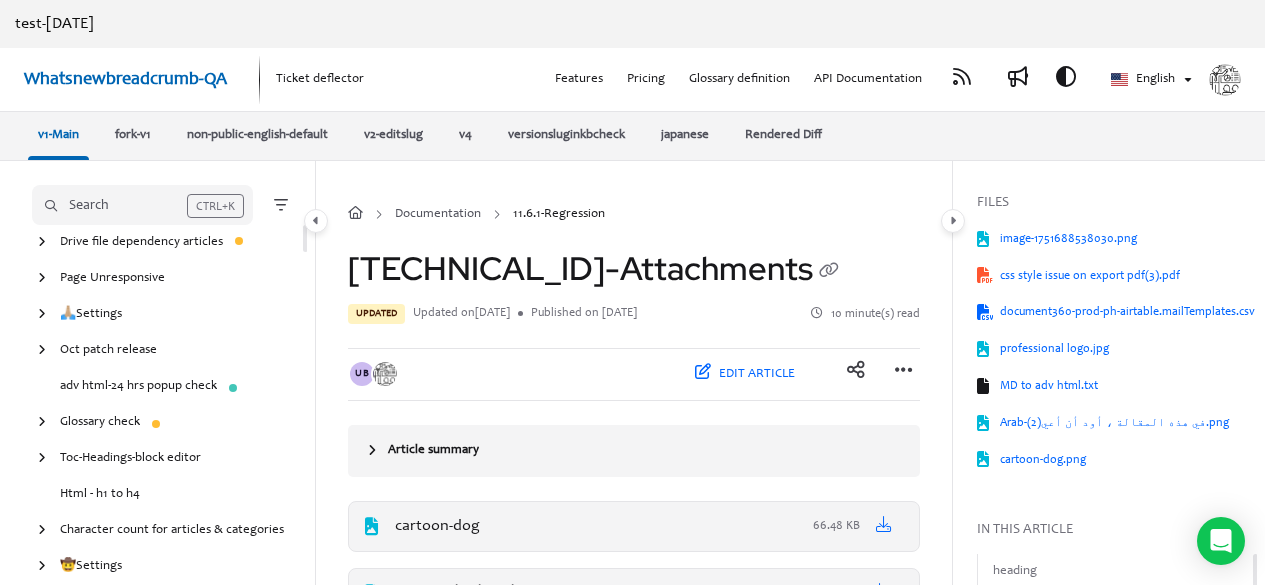 scroll, scrollTop: 146, scrollLeft: 0, axis: vertical 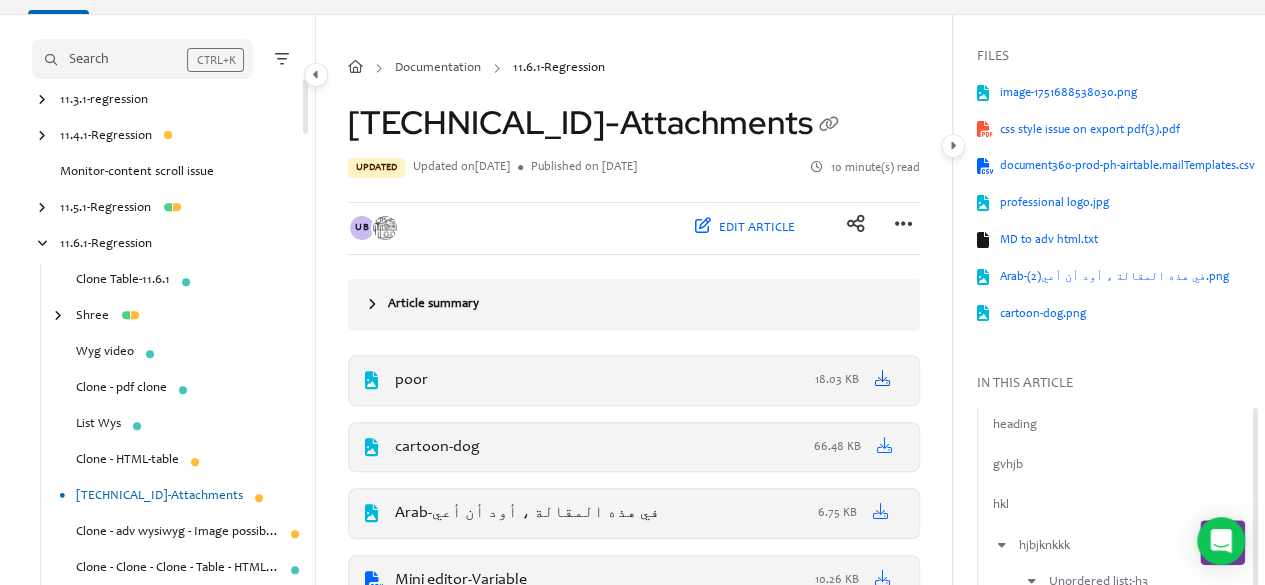 click at bounding box center (883, 380) 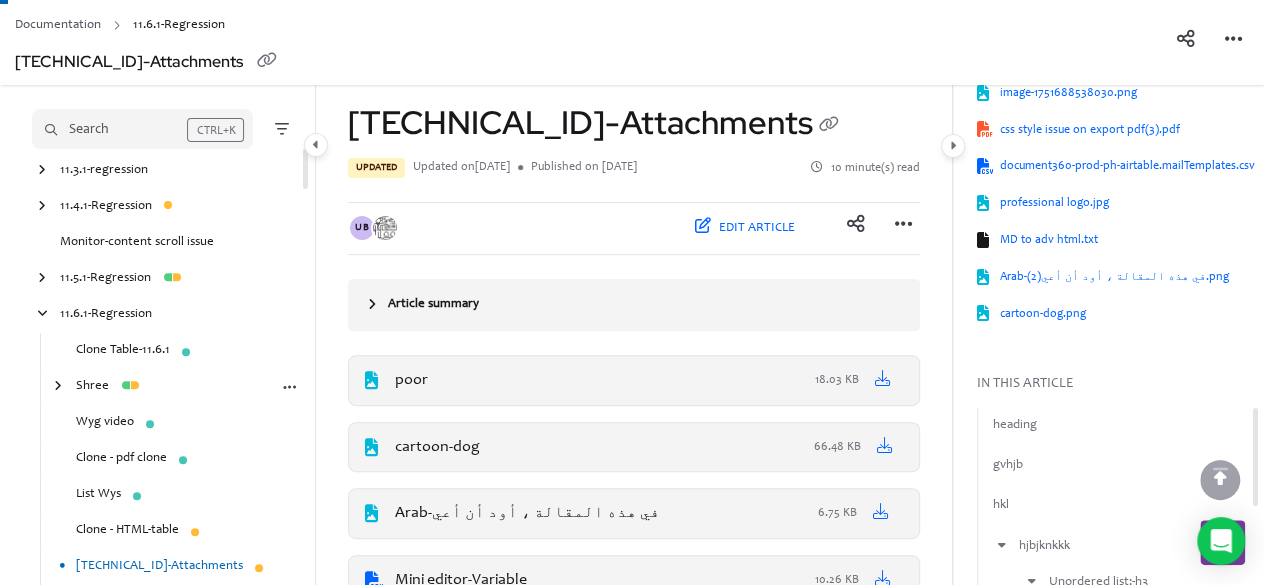 scroll, scrollTop: 216, scrollLeft: 0, axis: vertical 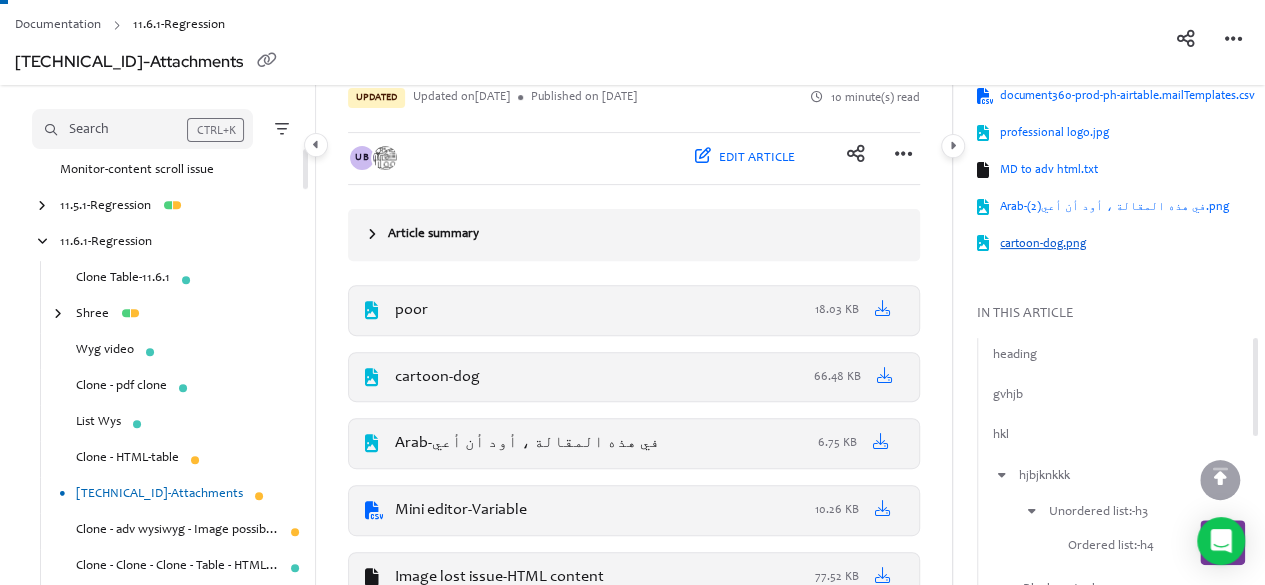 click on "cartoon-dog.png" at bounding box center [1128, 244] 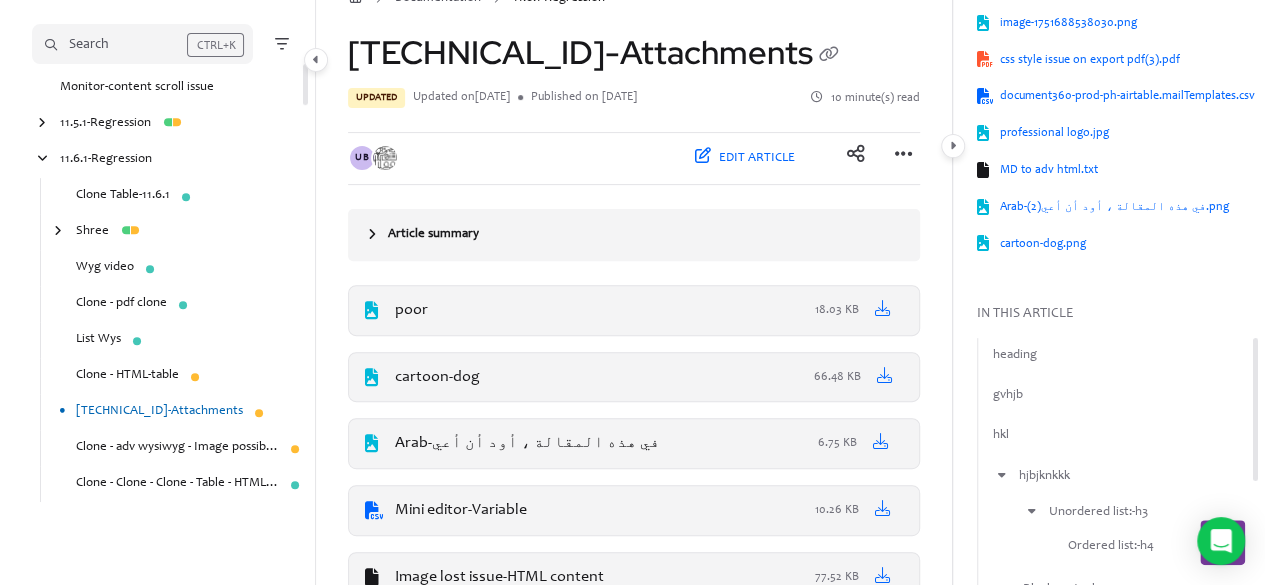 scroll, scrollTop: 36, scrollLeft: 0, axis: vertical 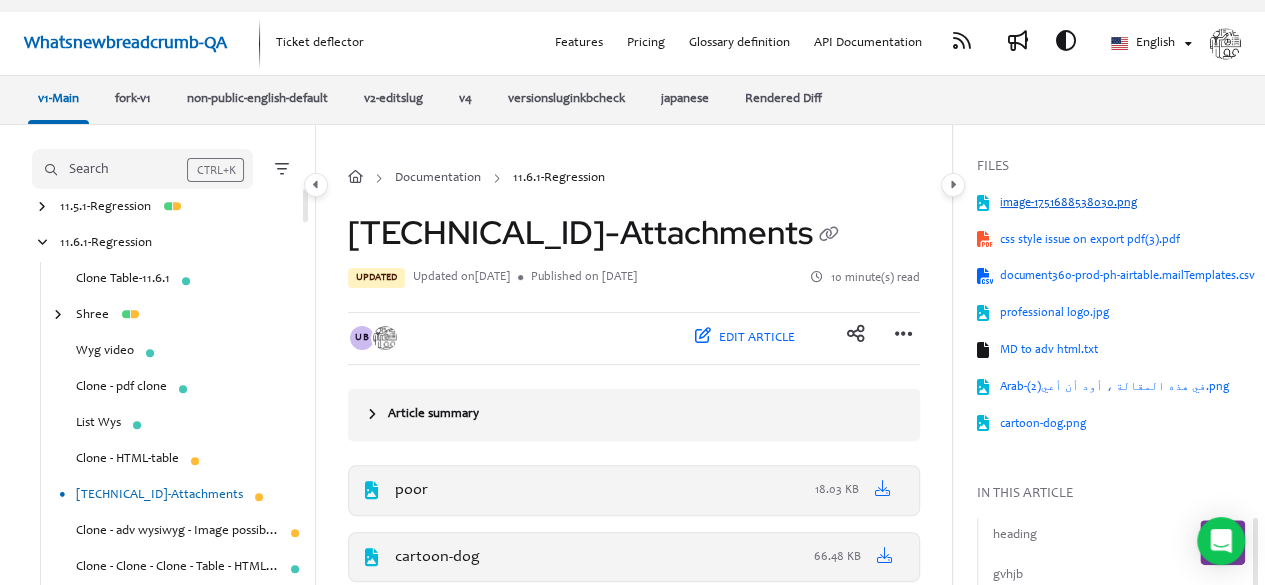 click on "image-1751688538030.png" at bounding box center (1128, 203) 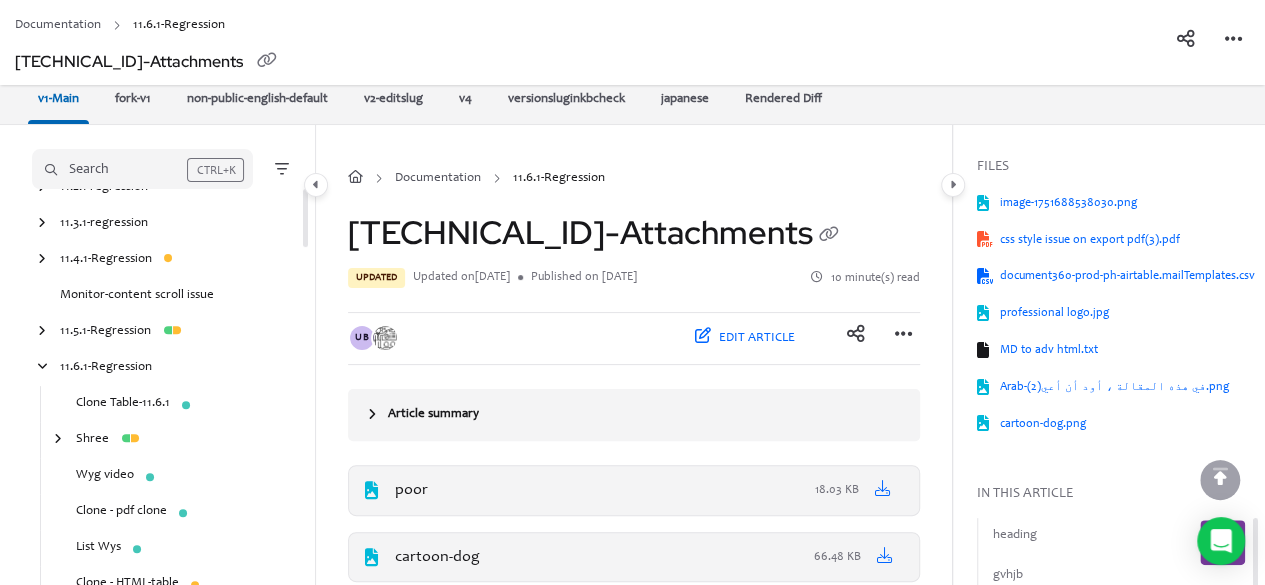 scroll, scrollTop: 269, scrollLeft: 0, axis: vertical 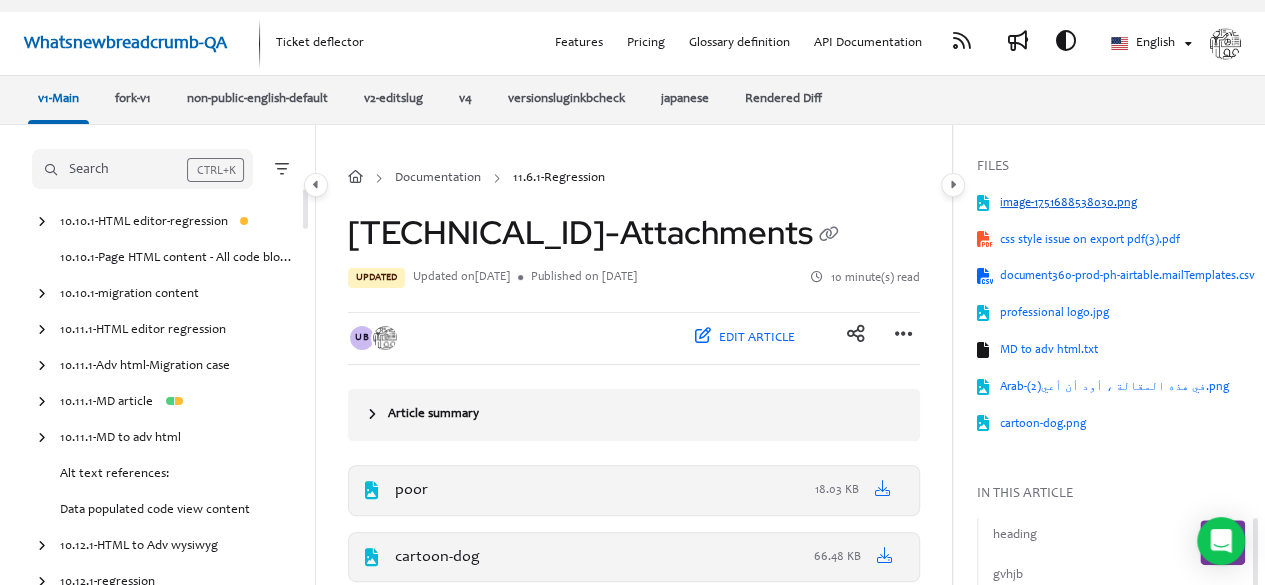 click on "image-1751688538030.png" at bounding box center [1128, 203] 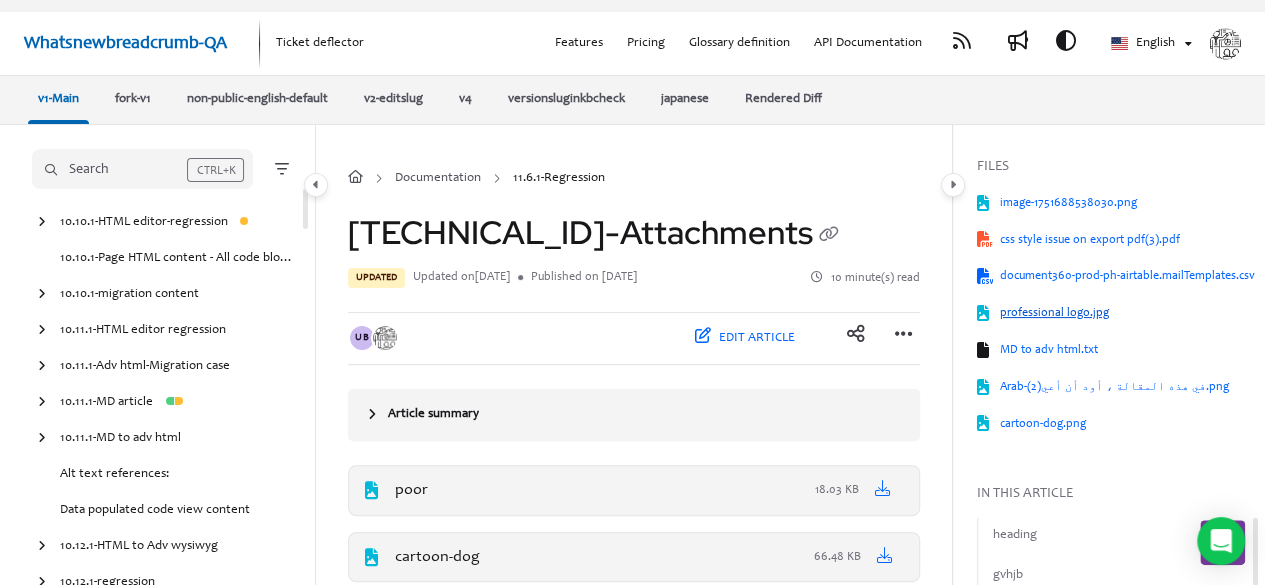click on "professional logo.jpg" at bounding box center (1128, 313) 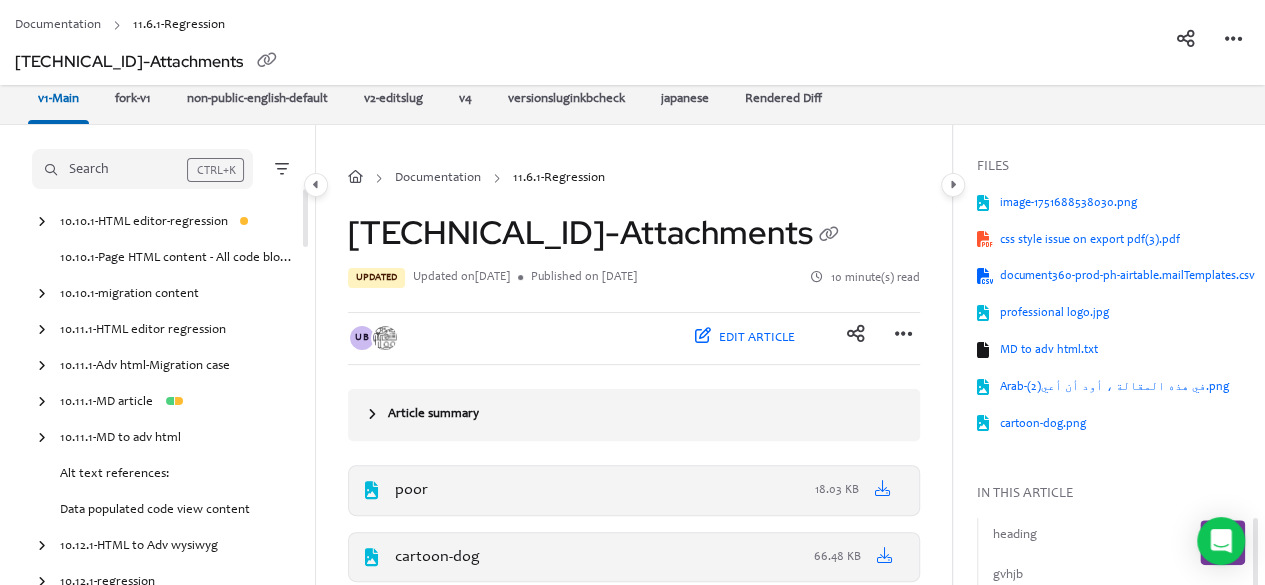 scroll, scrollTop: 186, scrollLeft: 0, axis: vertical 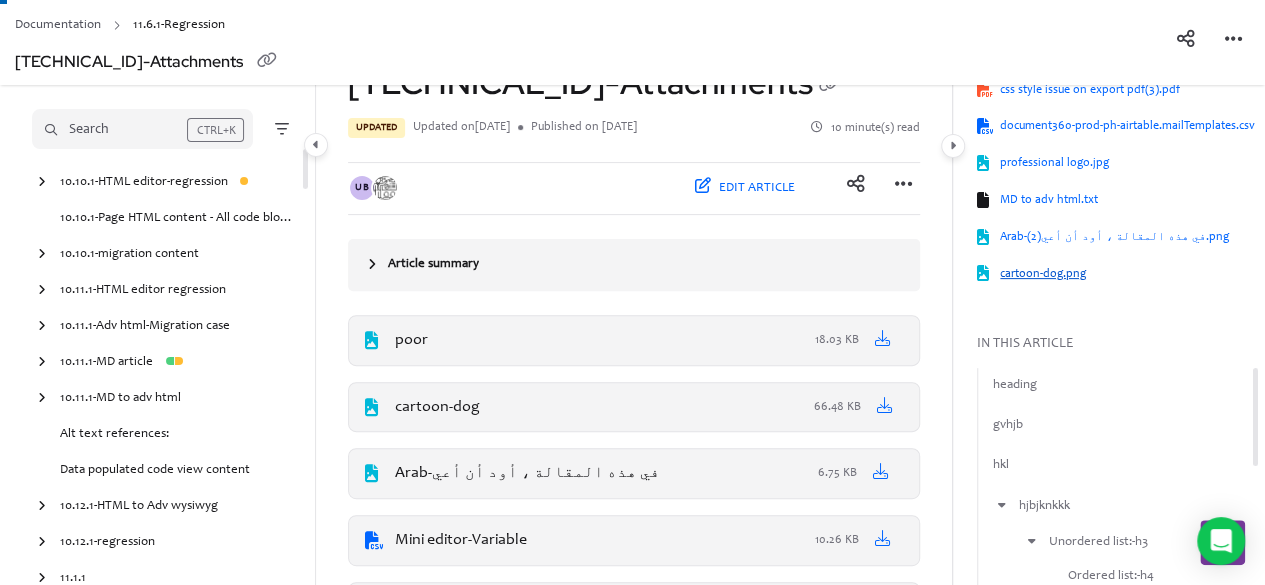 click on "cartoon-dog.png" at bounding box center (1128, 274) 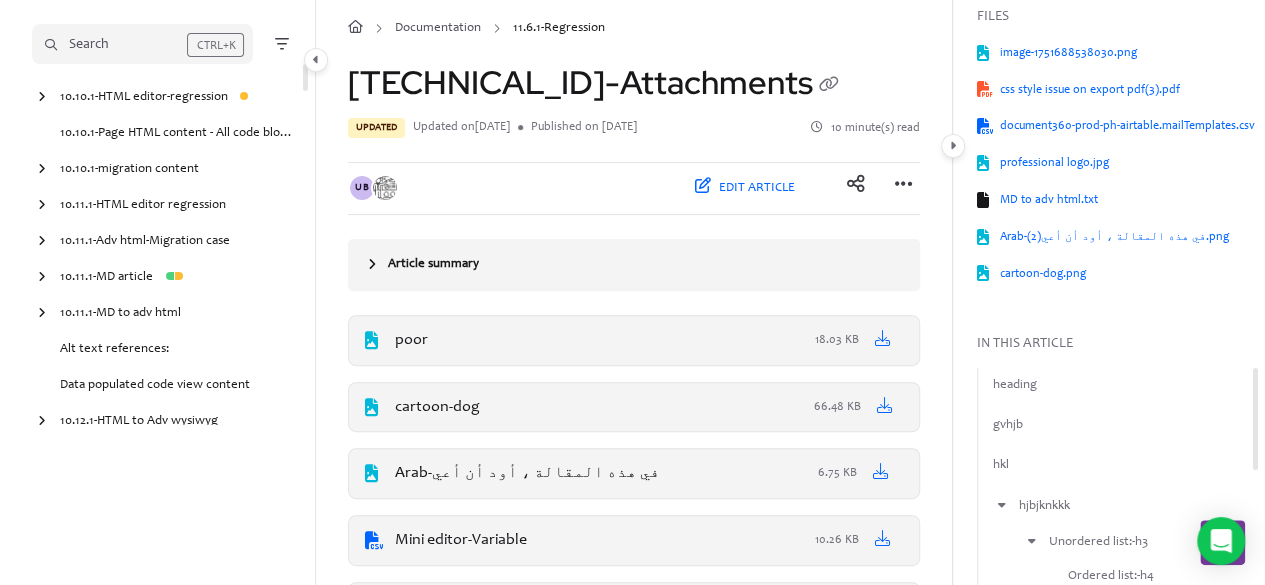 scroll, scrollTop: 0, scrollLeft: 0, axis: both 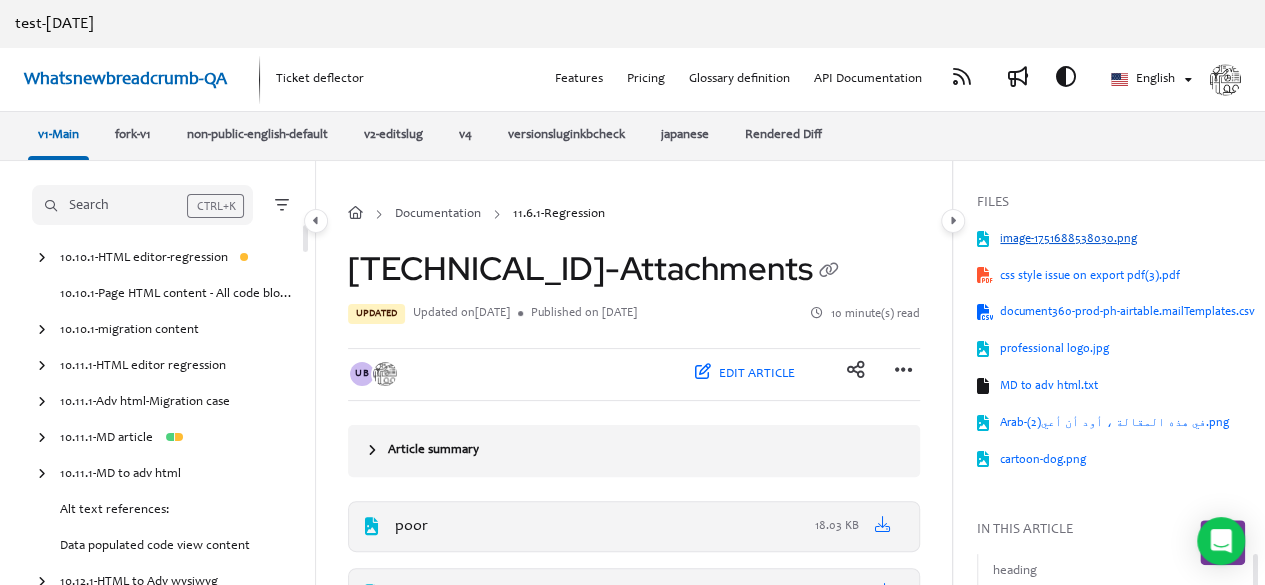 click on "image-1751688538030.png" at bounding box center [1128, 239] 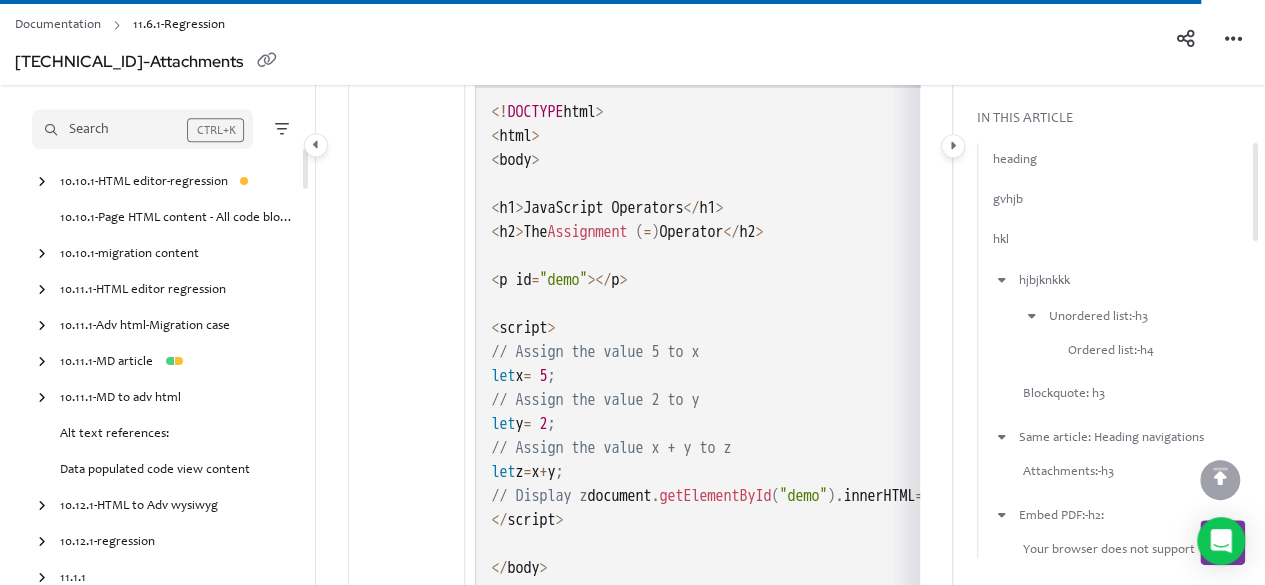 scroll, scrollTop: 32433, scrollLeft: 0, axis: vertical 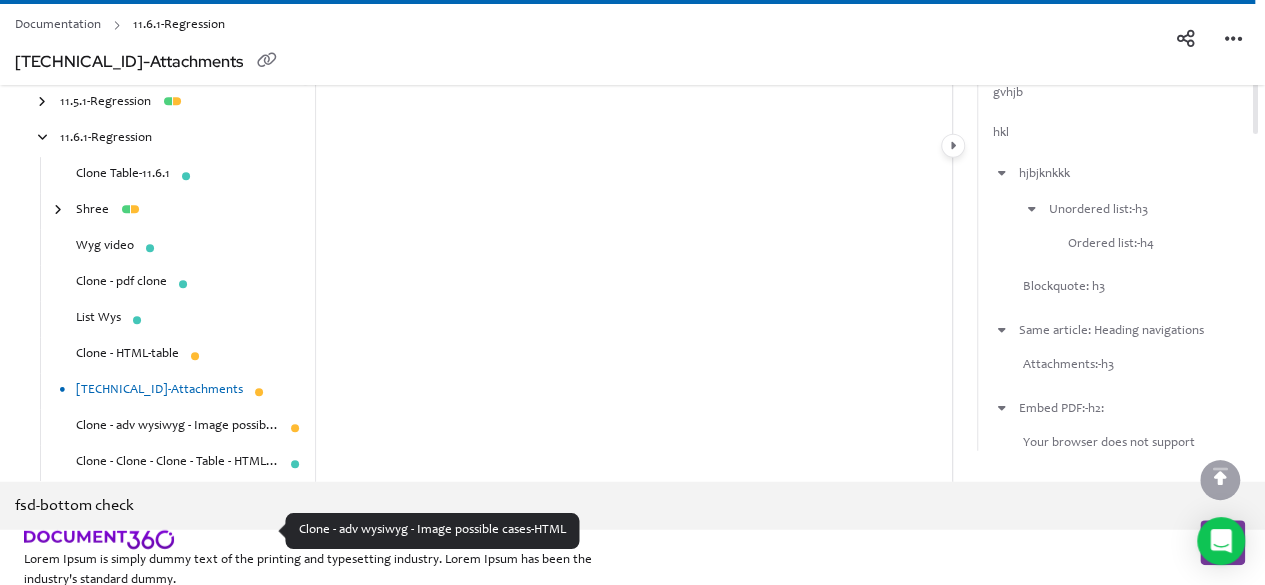 click on "Clone - adv wysiwyg - Image possible cases-HTML" at bounding box center [177, 428] 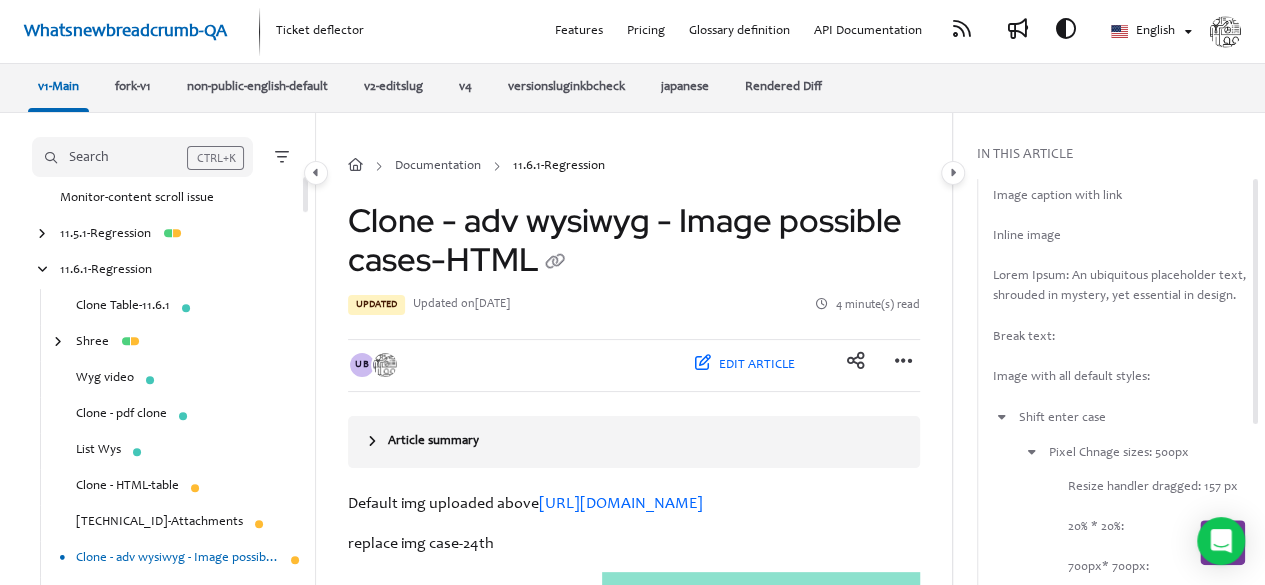 scroll, scrollTop: 4308, scrollLeft: 0, axis: vertical 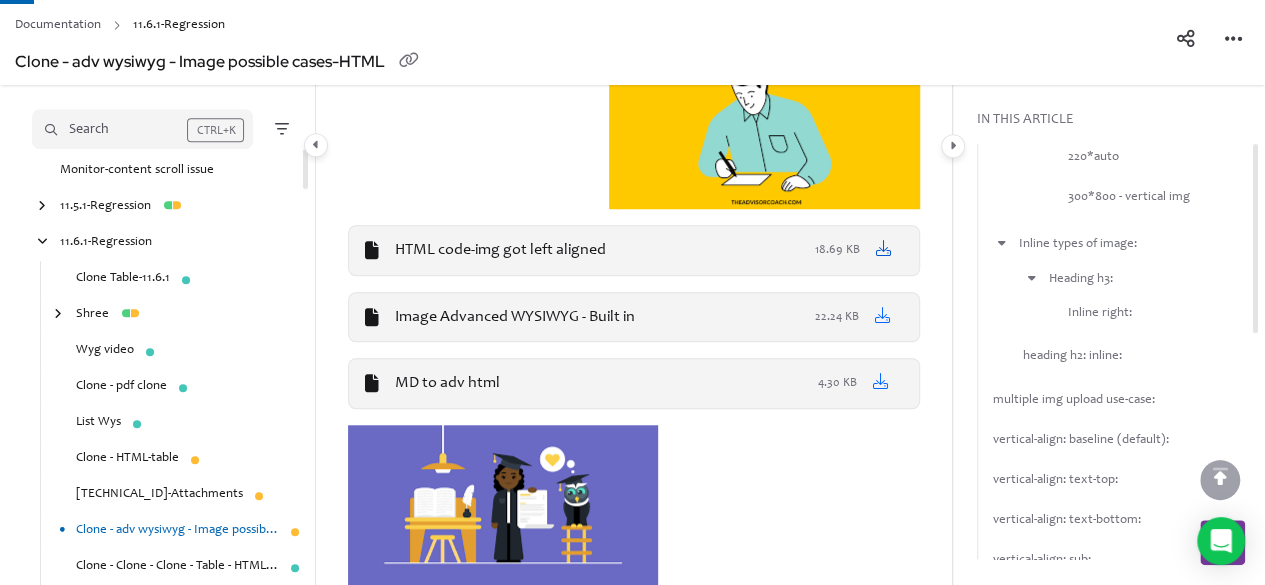 click at bounding box center (883, 248) 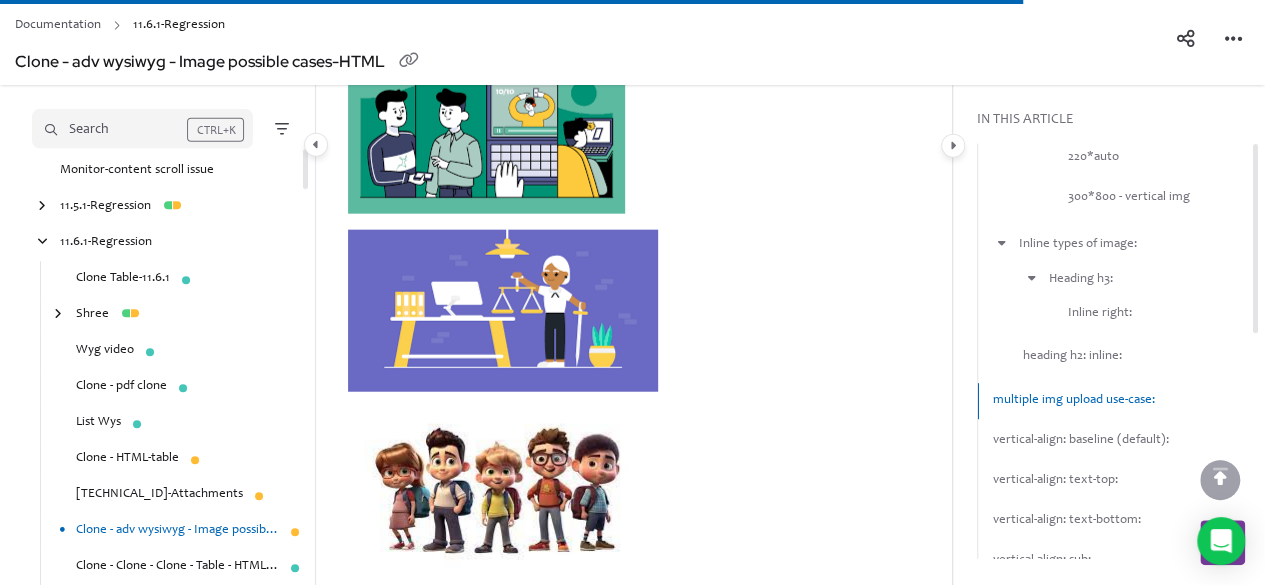 scroll, scrollTop: 19881, scrollLeft: 0, axis: vertical 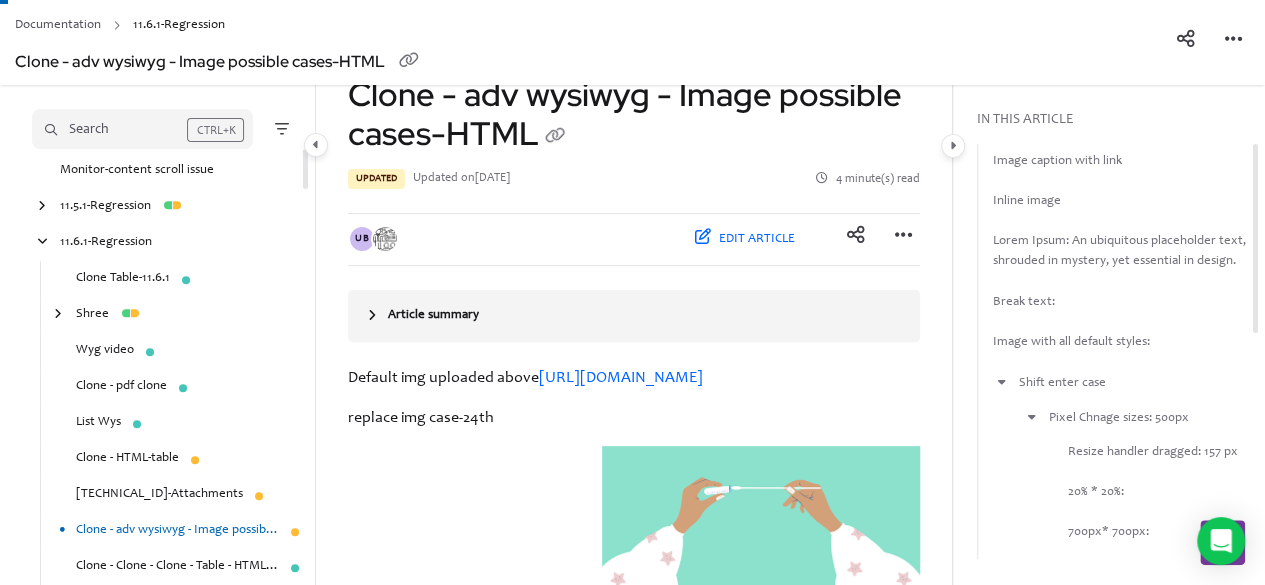 click on "Clone - pdf clone" at bounding box center [121, 387] 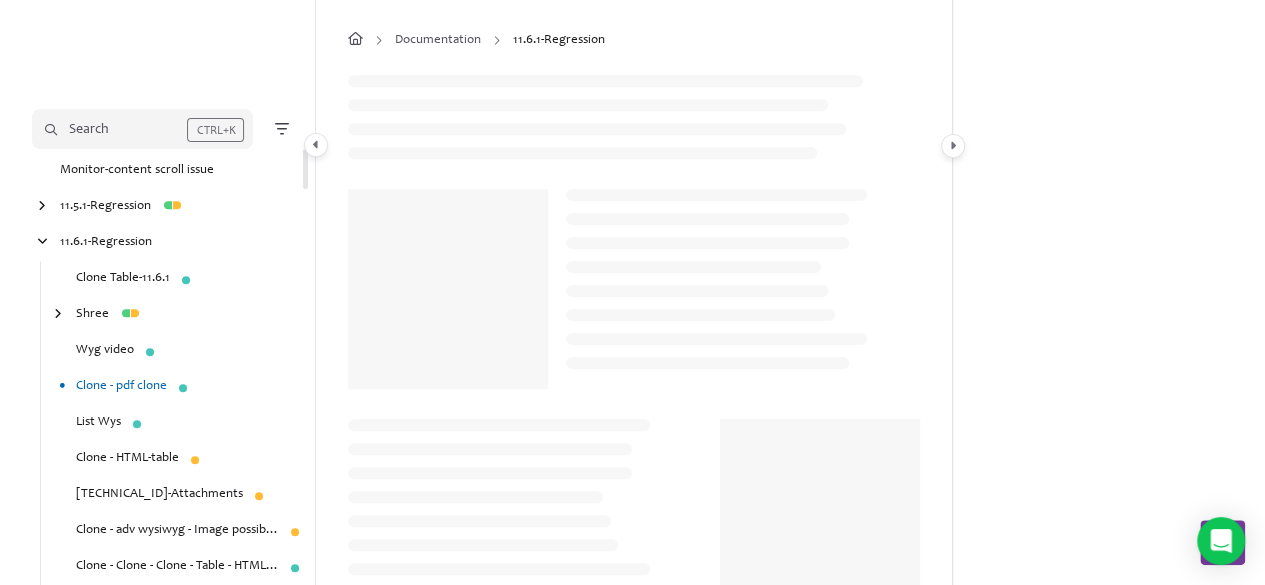 scroll, scrollTop: 0, scrollLeft: 0, axis: both 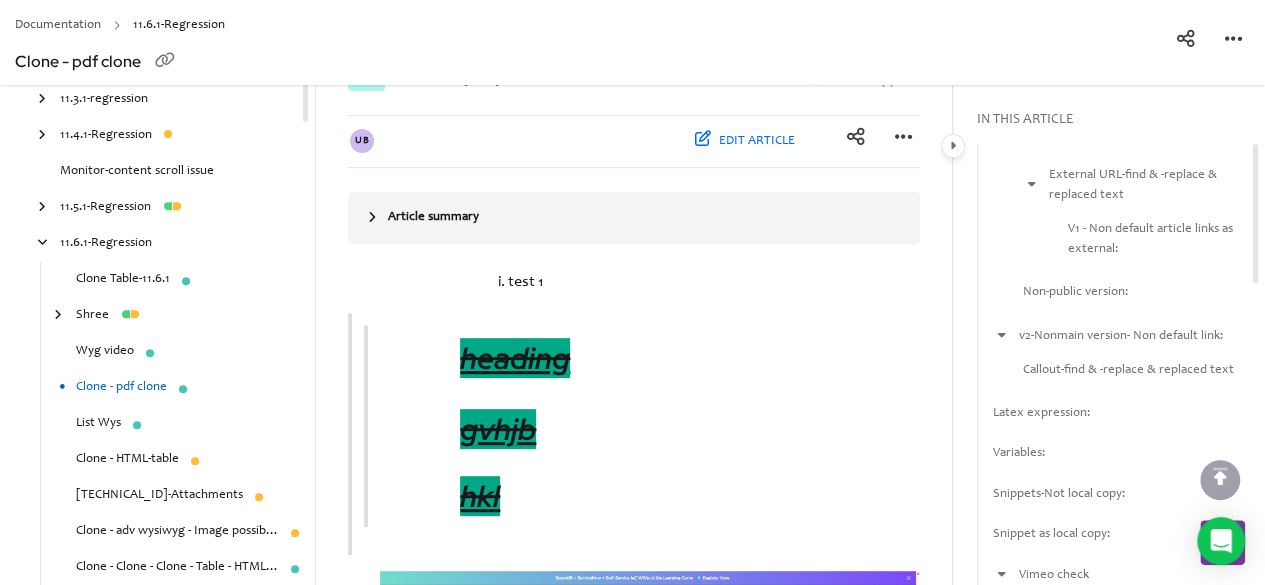 click on "[TECHNICAL_ID]-Attachments" at bounding box center (159, 496) 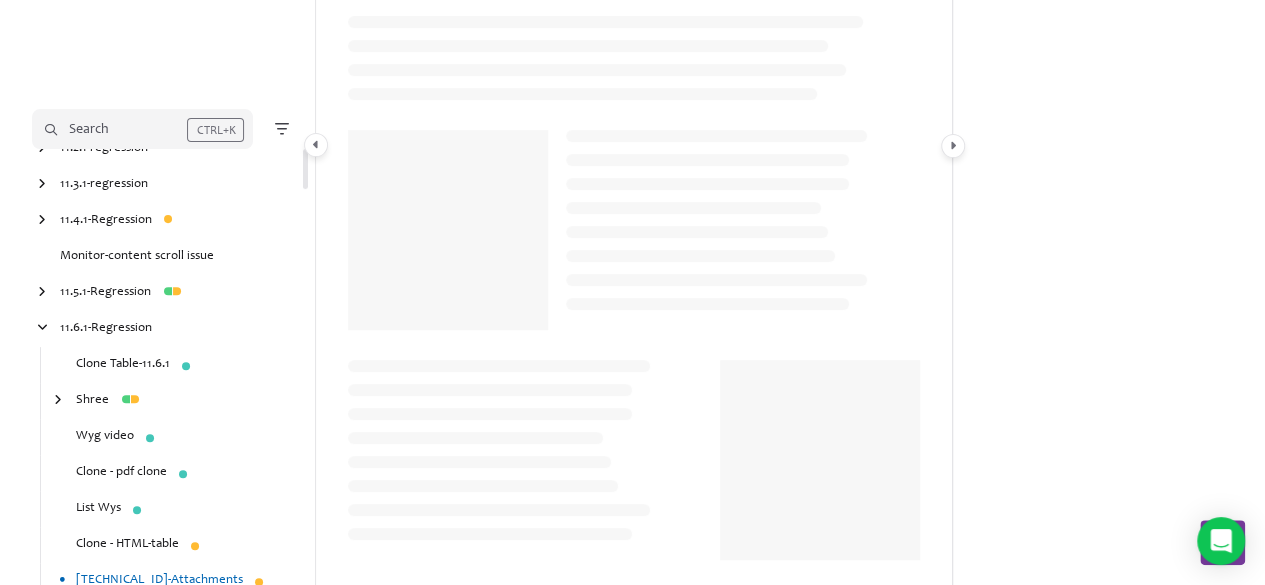 scroll, scrollTop: 0, scrollLeft: 0, axis: both 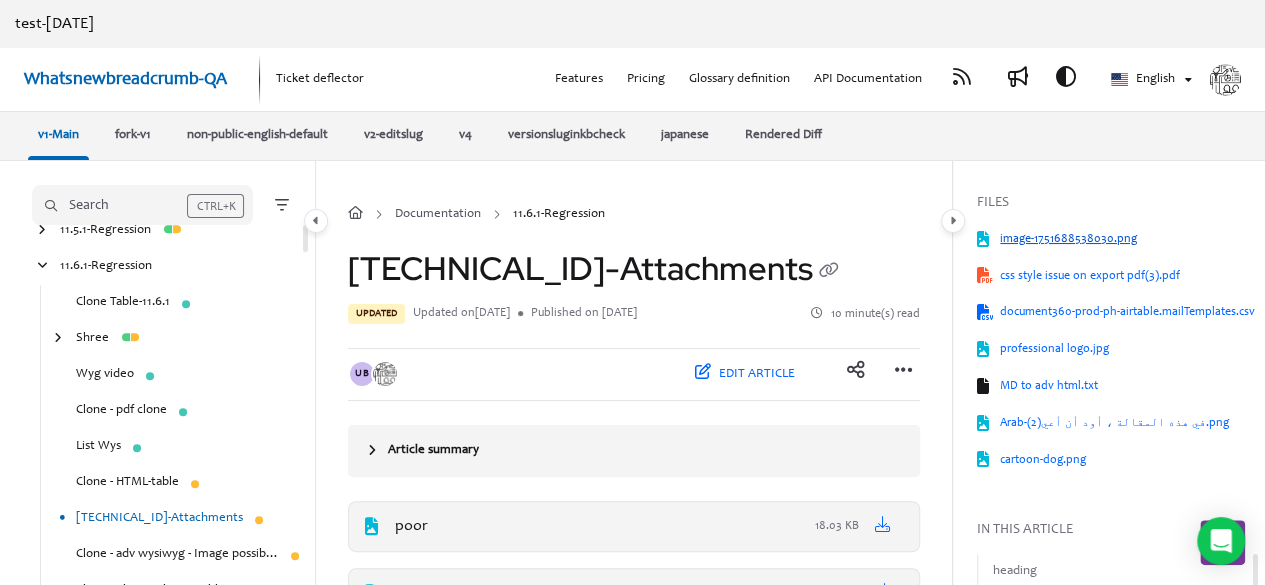 click on "image-1751688538030.png" at bounding box center [1128, 239] 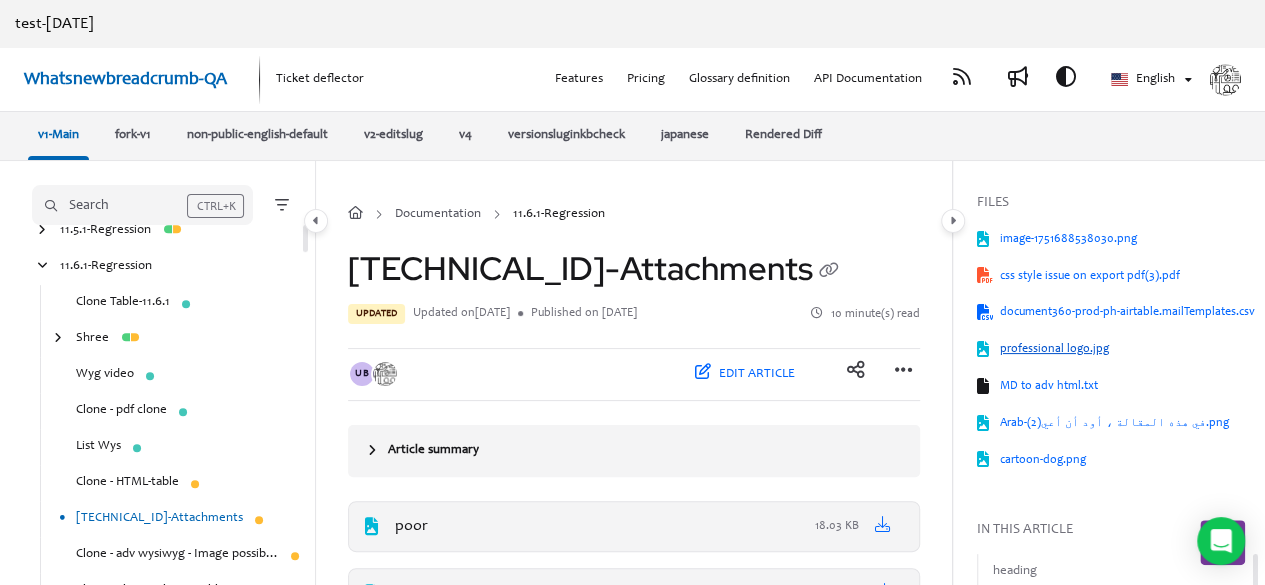 click on "professional logo.jpg" at bounding box center [1128, 349] 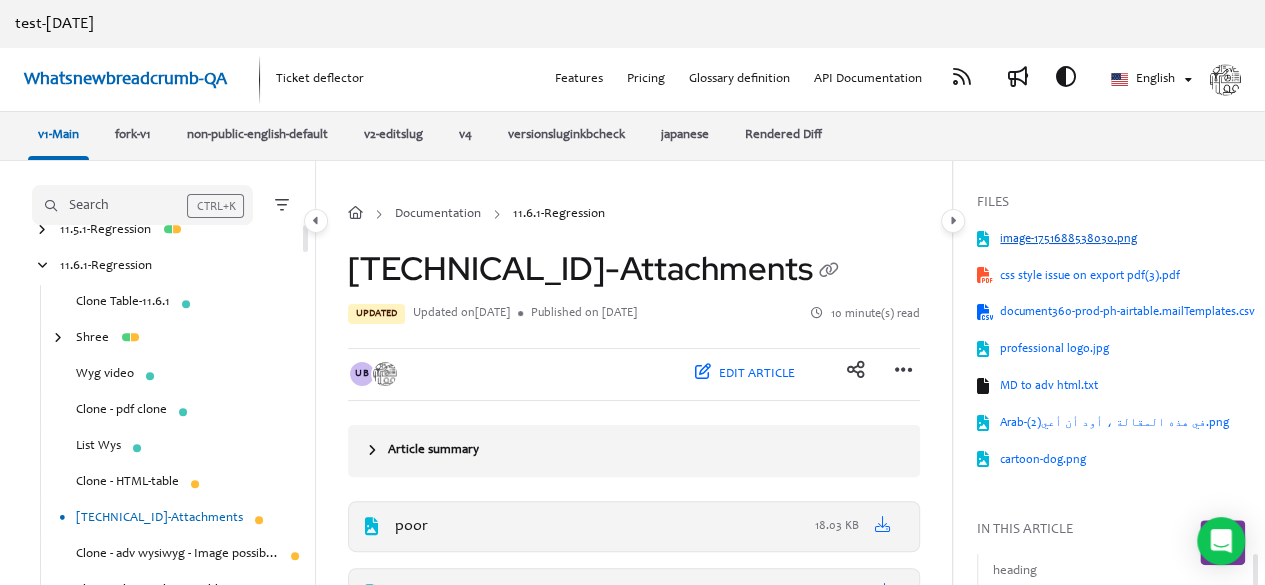 click on "image-1751688538030.png" at bounding box center [1128, 239] 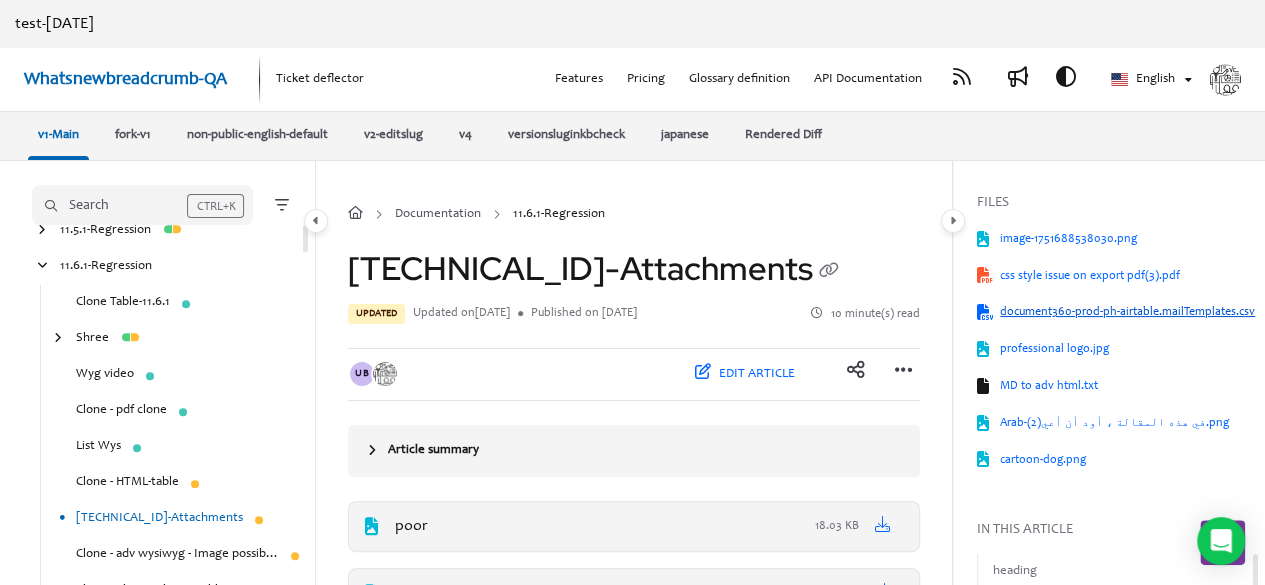 click on "document360-prod-ph-airtable.mailTemplates.csv" at bounding box center (1128, 312) 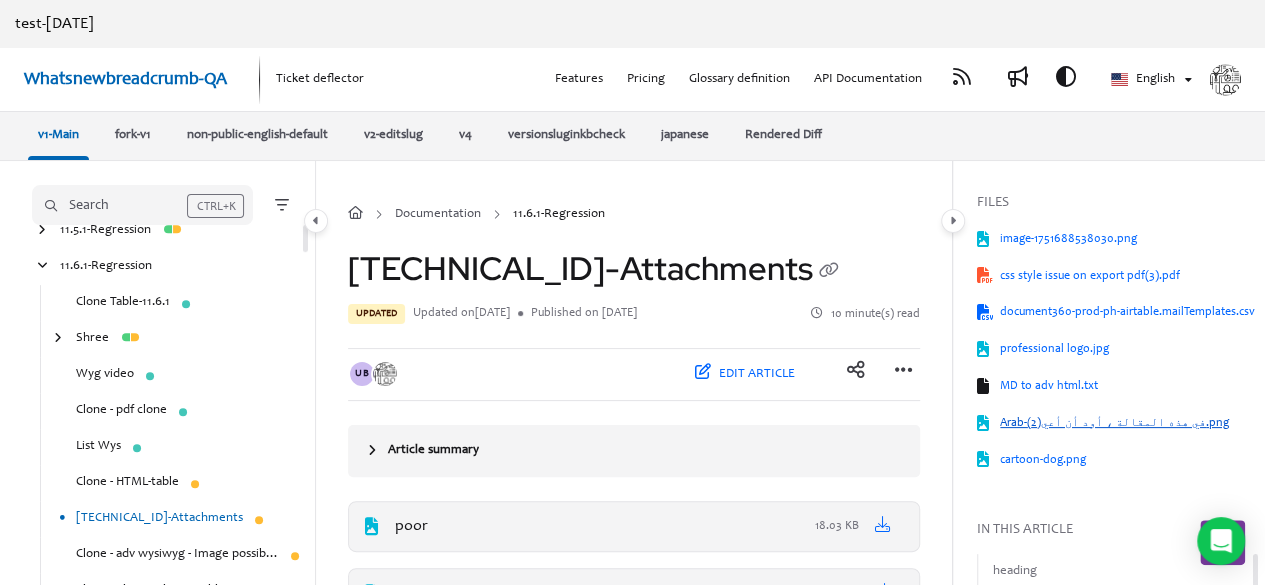 click on "Arab-في هذه المقالة ، أود أن أعي(2).png" at bounding box center (1128, 423) 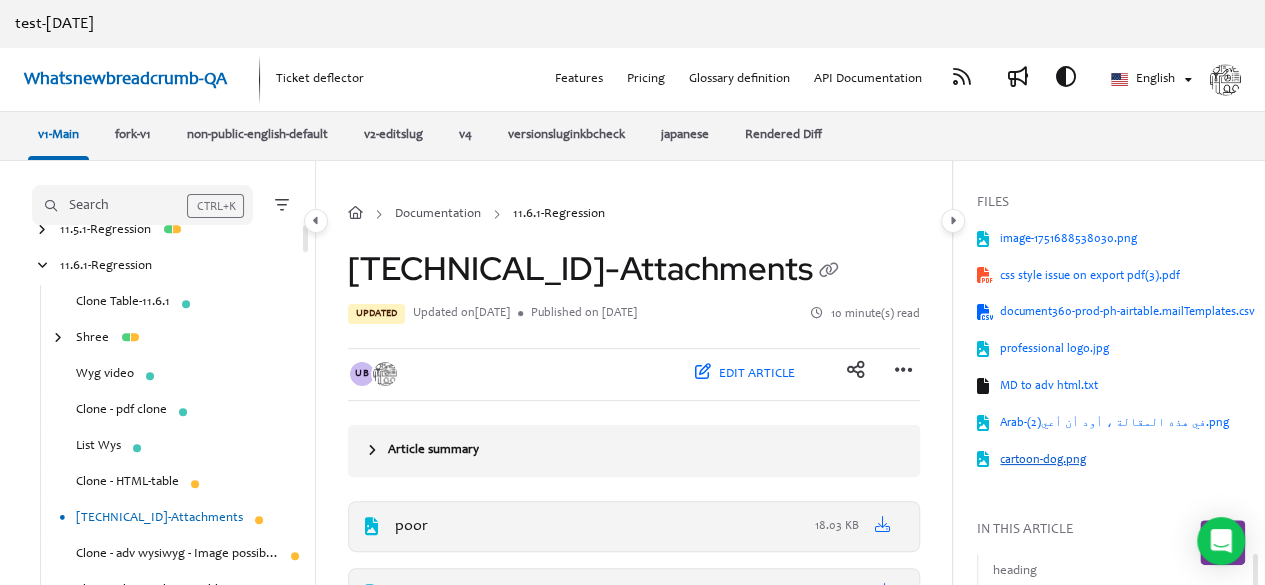 click on "cartoon-dog.png" at bounding box center (1128, 460) 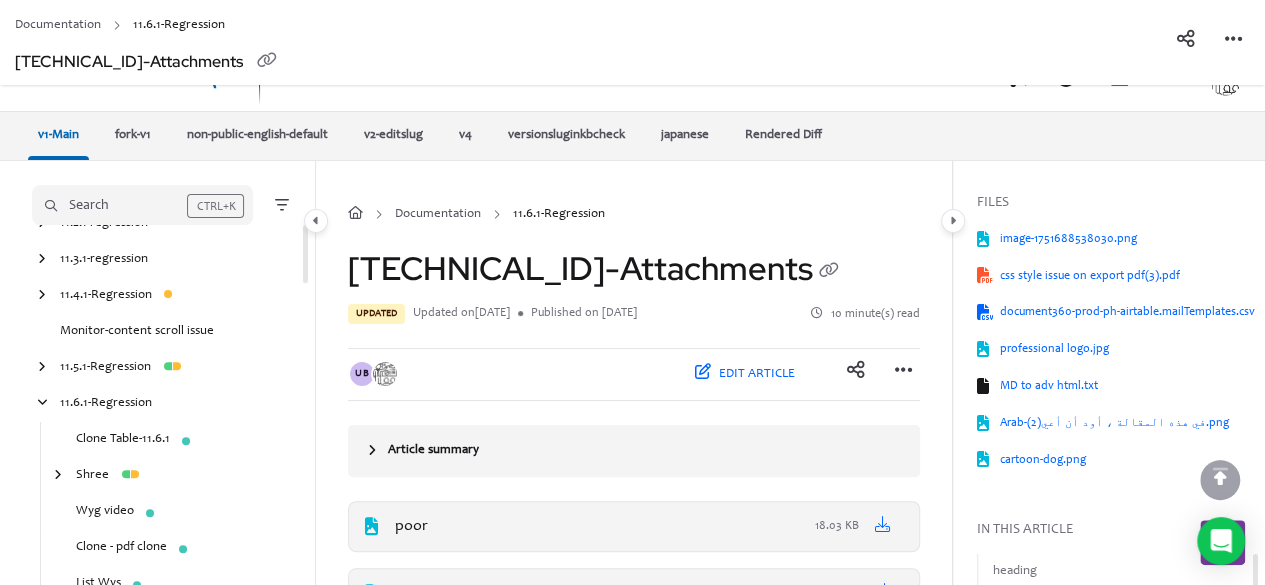 scroll, scrollTop: 233, scrollLeft: 0, axis: vertical 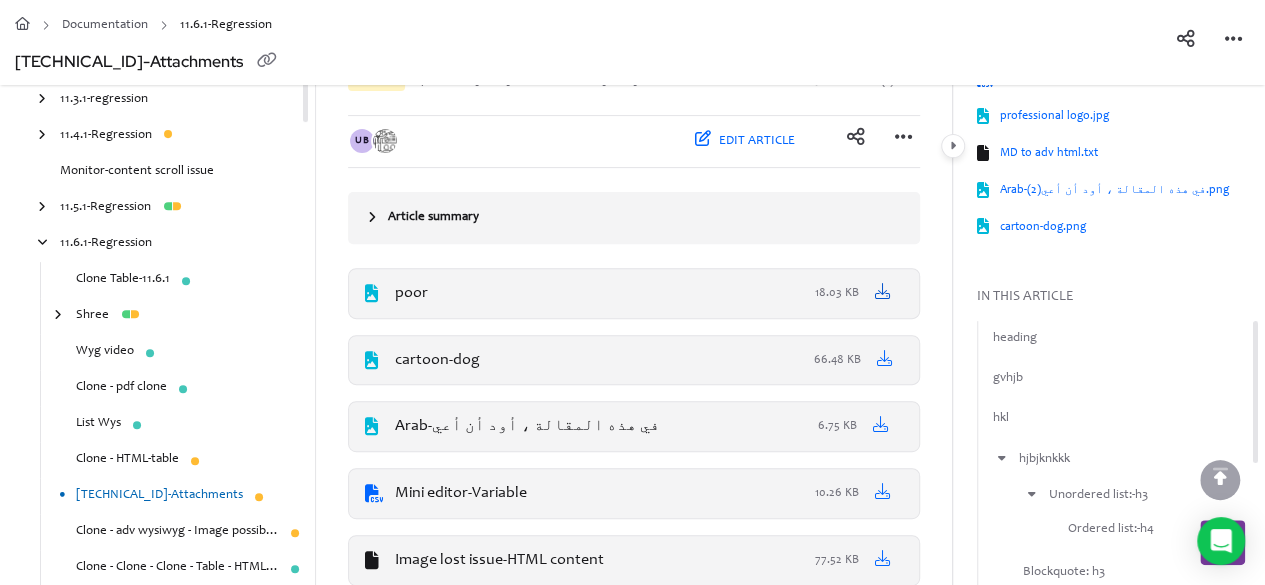 click at bounding box center [883, 291] 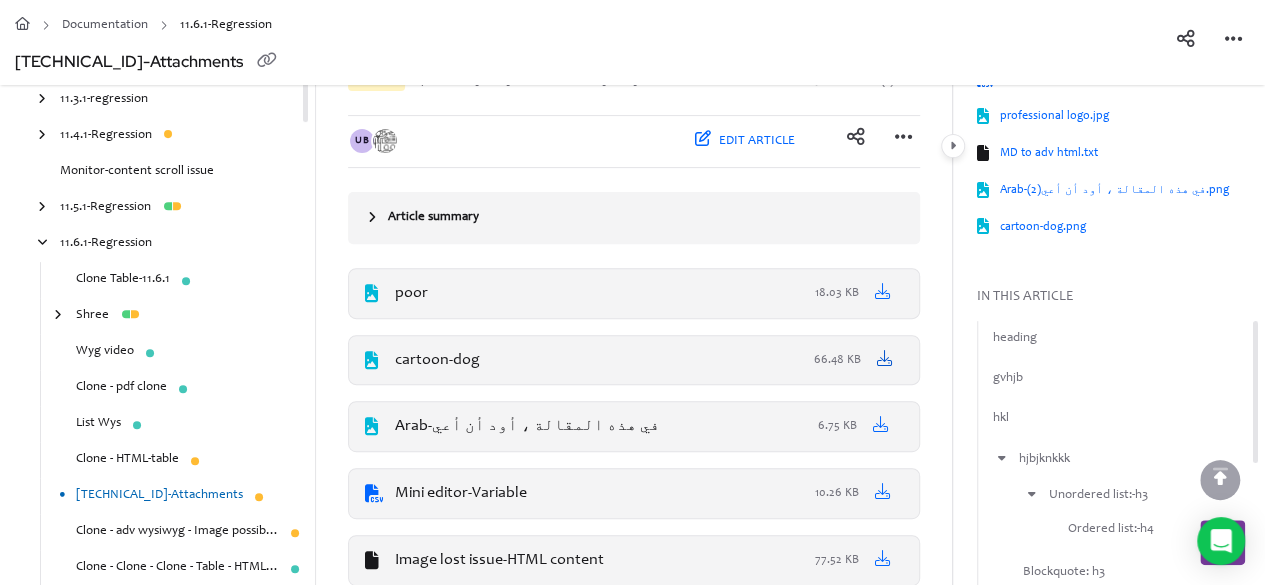 click at bounding box center [884, 358] 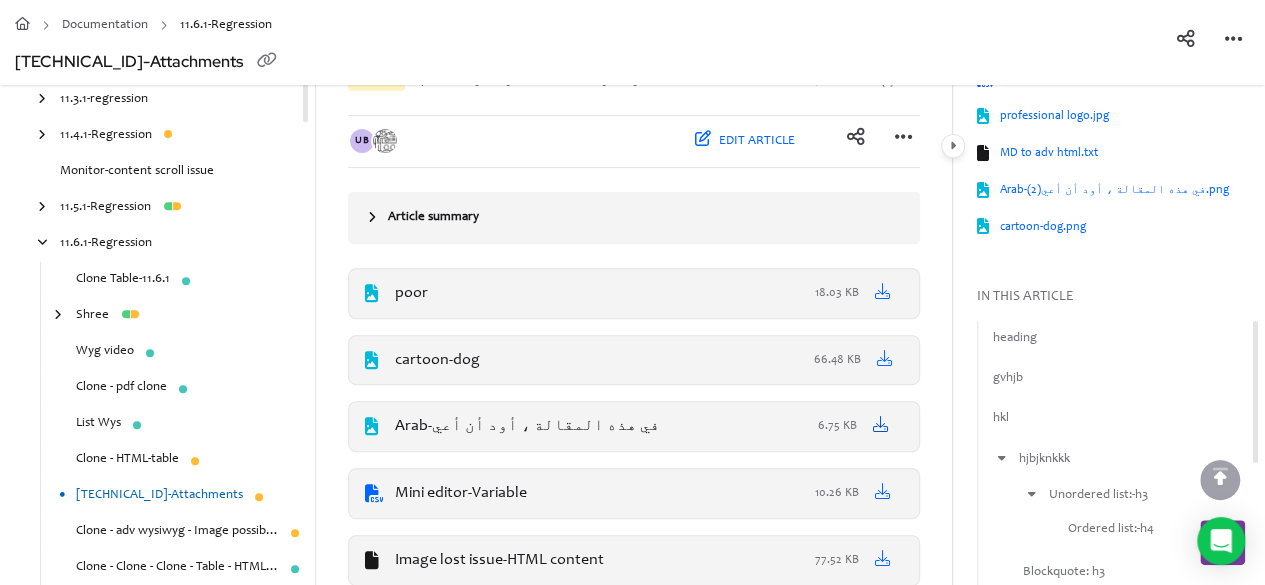 click at bounding box center [880, 424] 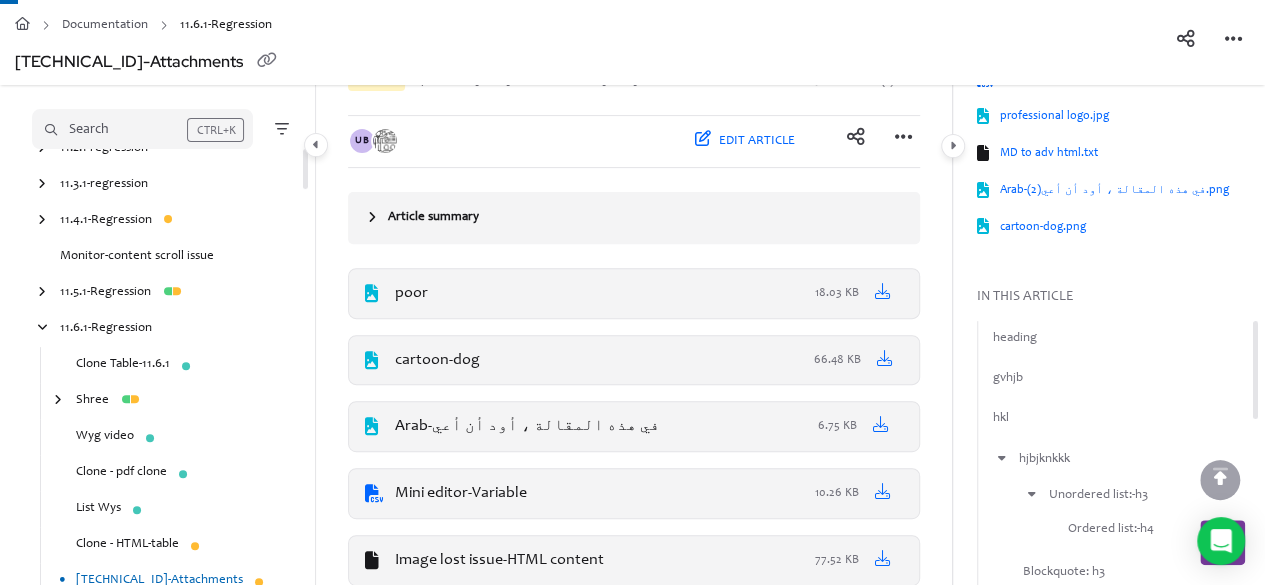 scroll, scrollTop: 466, scrollLeft: 0, axis: vertical 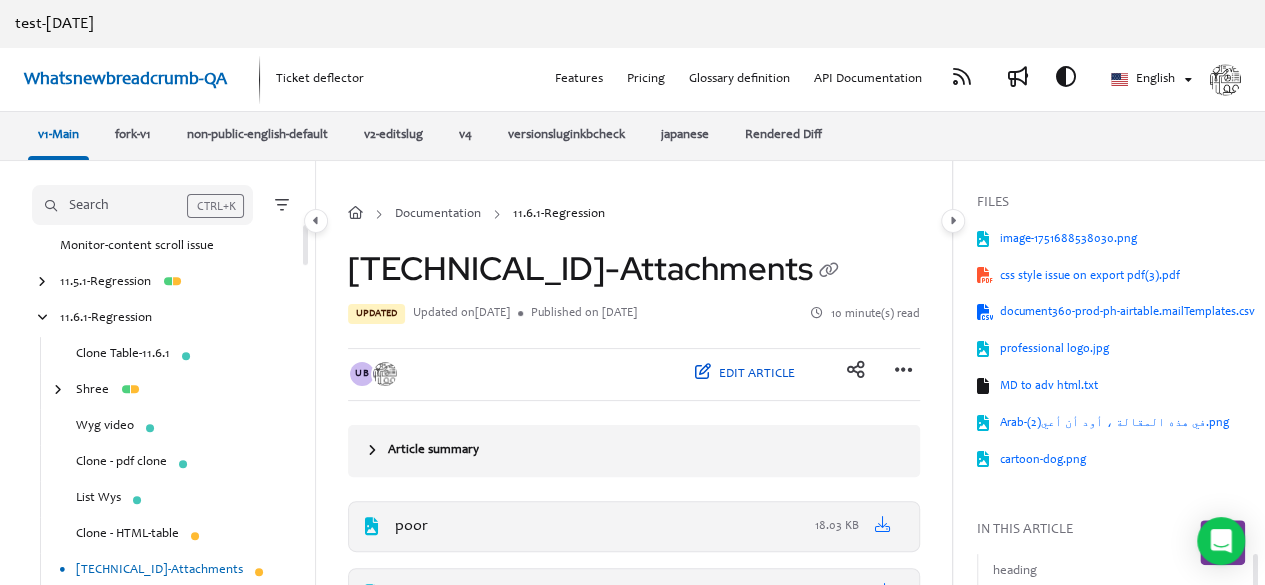 click on "Edit article" 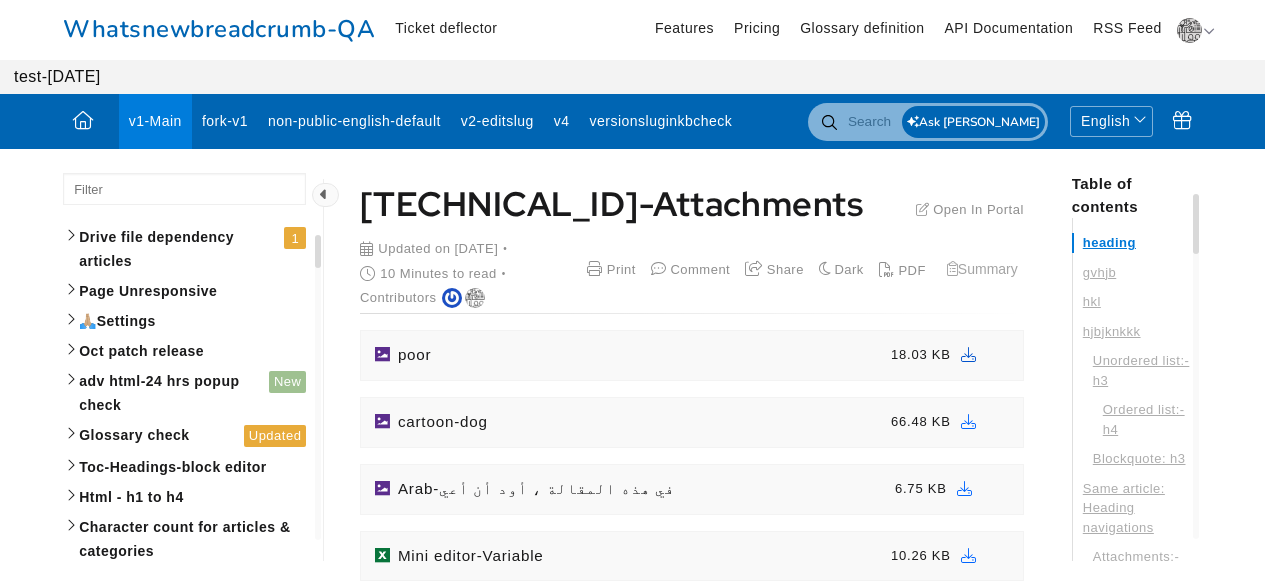 scroll, scrollTop: 0, scrollLeft: 0, axis: both 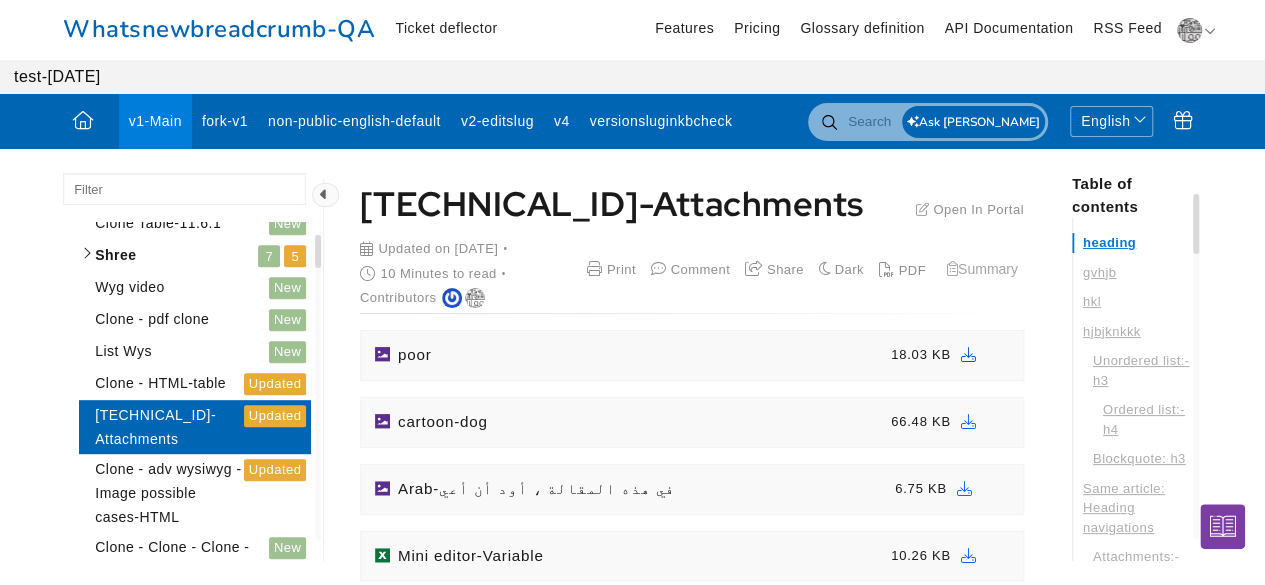 click at bounding box center (969, 354) 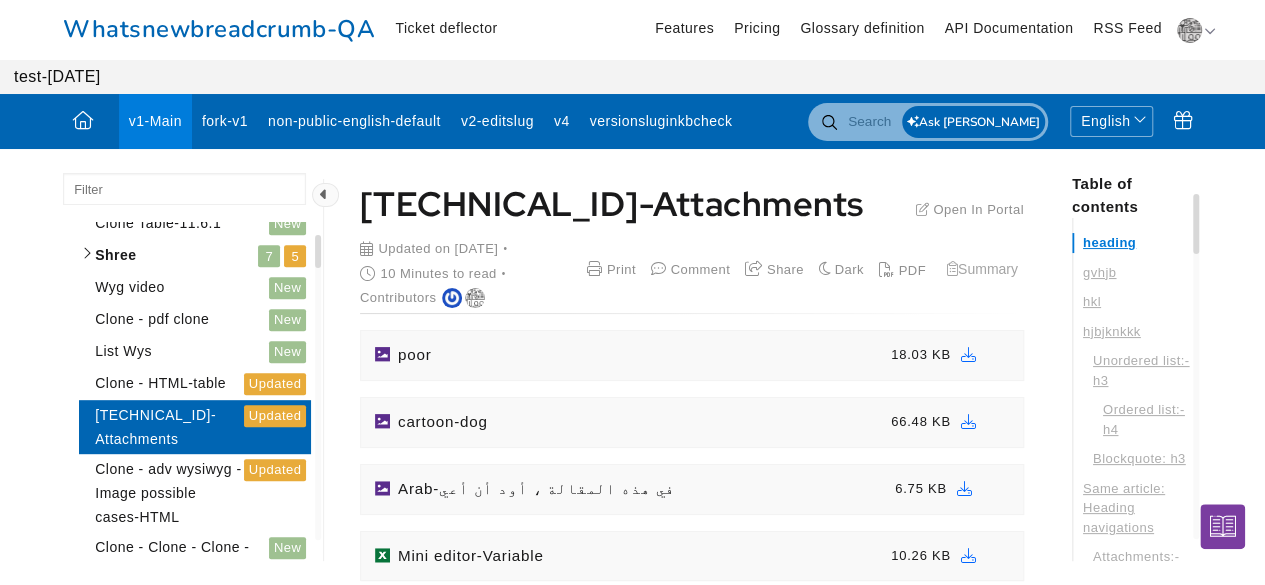 scroll, scrollTop: 0, scrollLeft: 0, axis: both 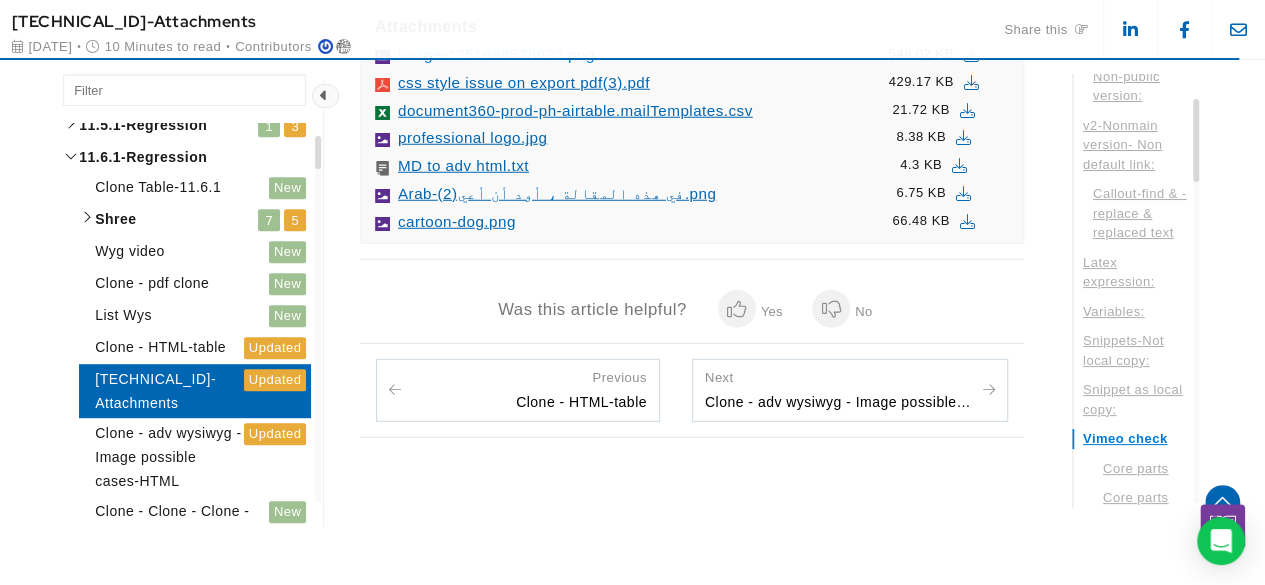 click on "image-1751688538030.png" at bounding box center [496, 54] 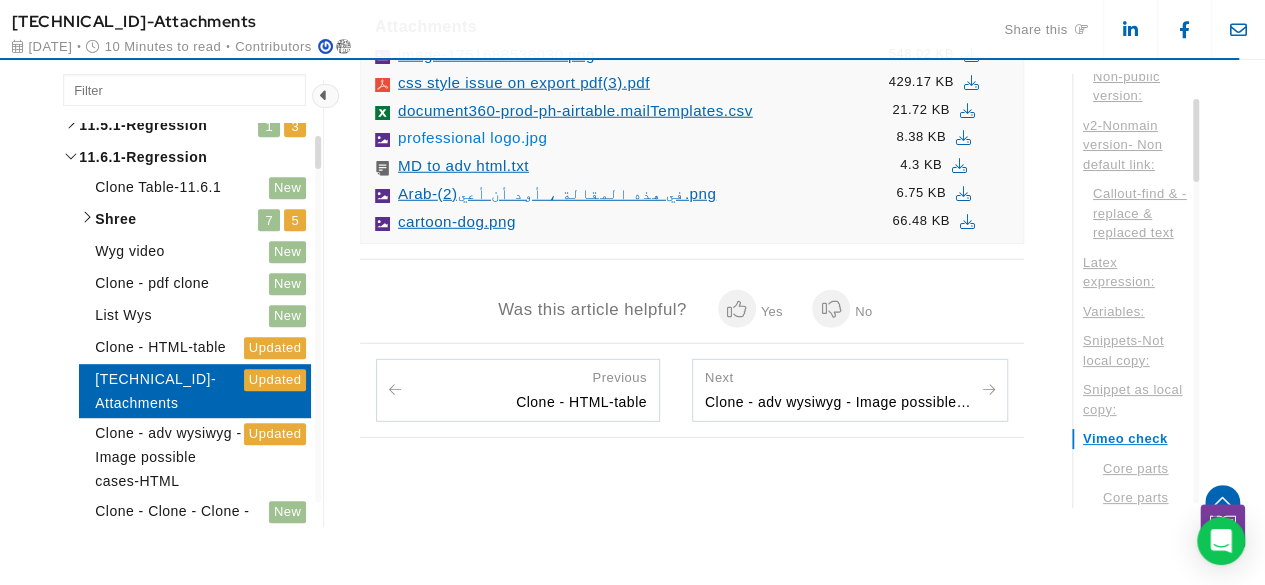 click on "professional logo.jpg" at bounding box center (472, 137) 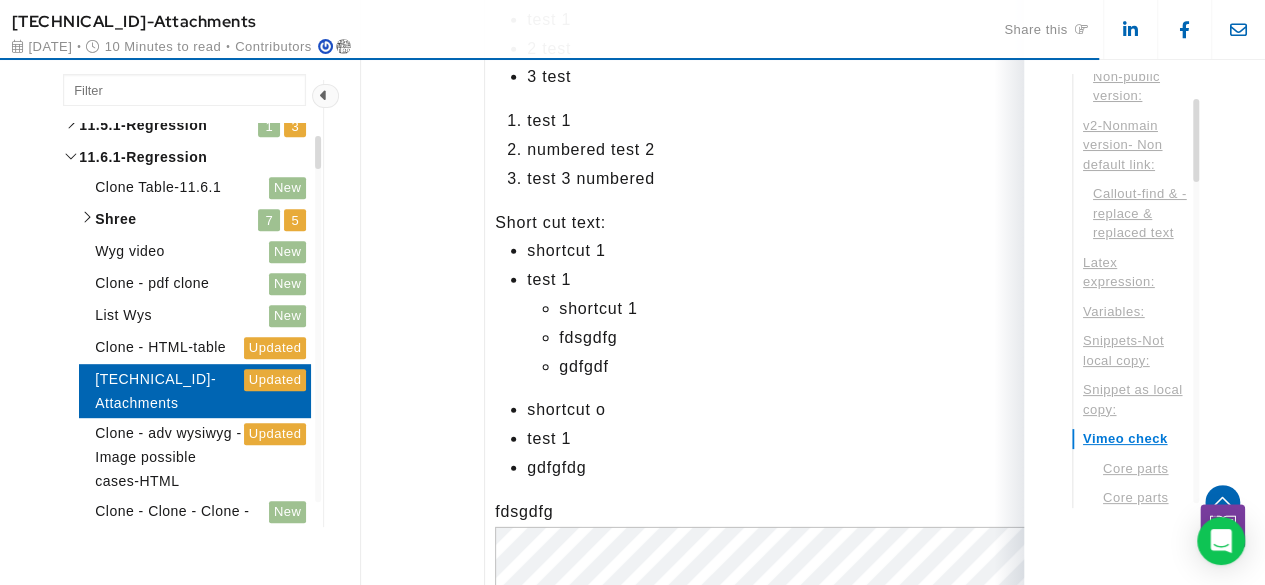 scroll, scrollTop: 27922, scrollLeft: 0, axis: vertical 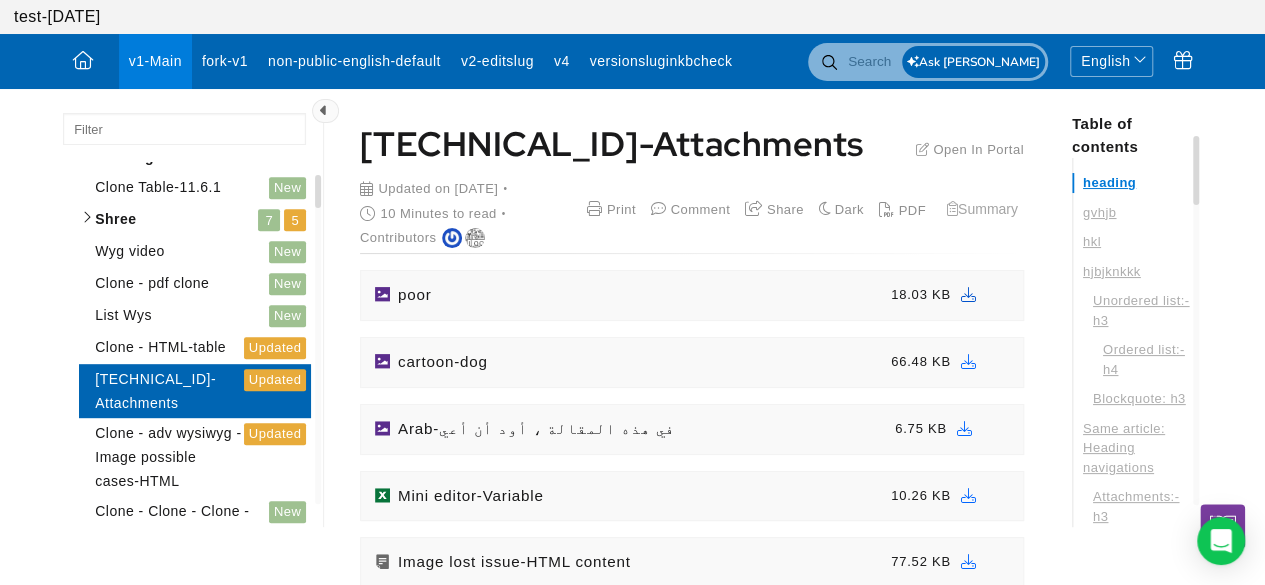 click at bounding box center [969, 294] 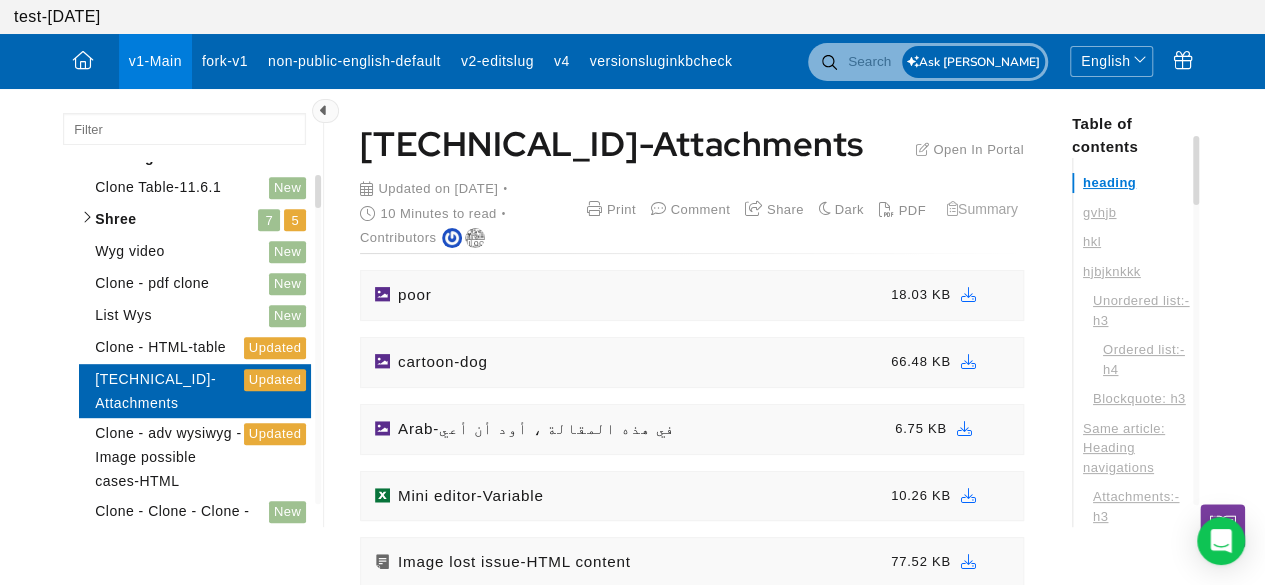 scroll, scrollTop: 293, scrollLeft: 0, axis: vertical 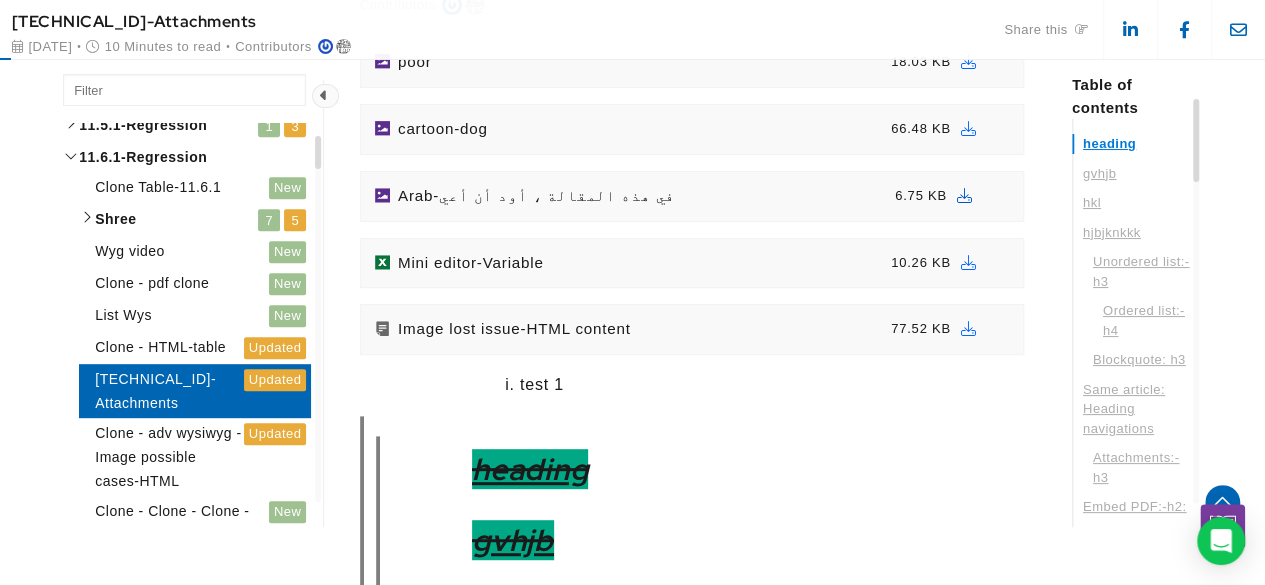 click at bounding box center [965, 195] 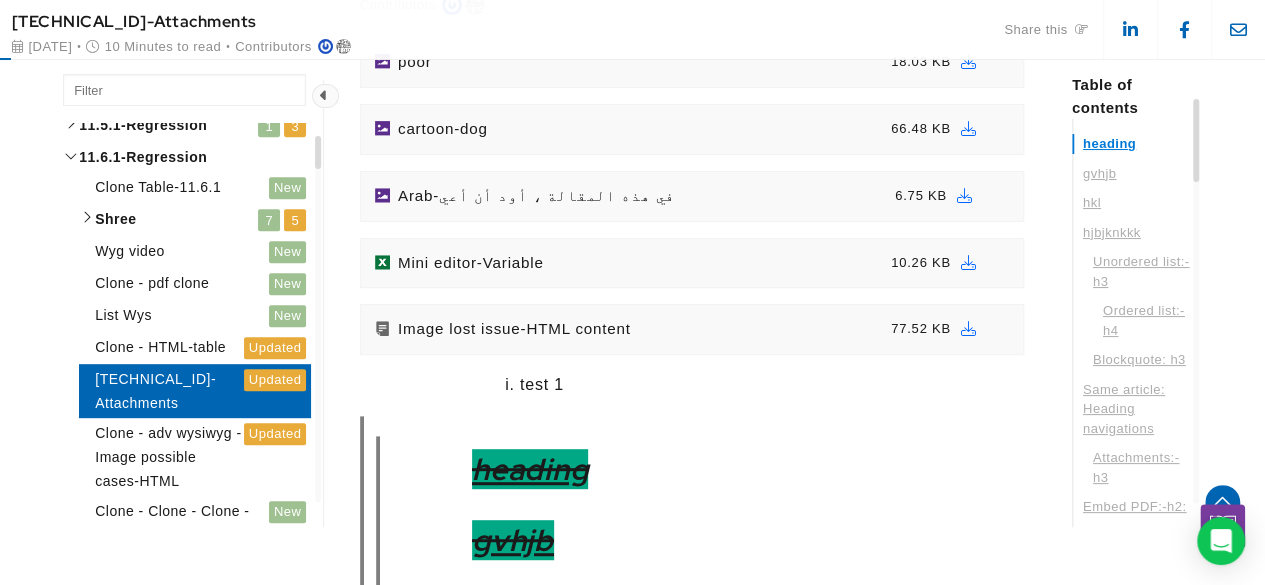 scroll, scrollTop: 0, scrollLeft: 0, axis: both 